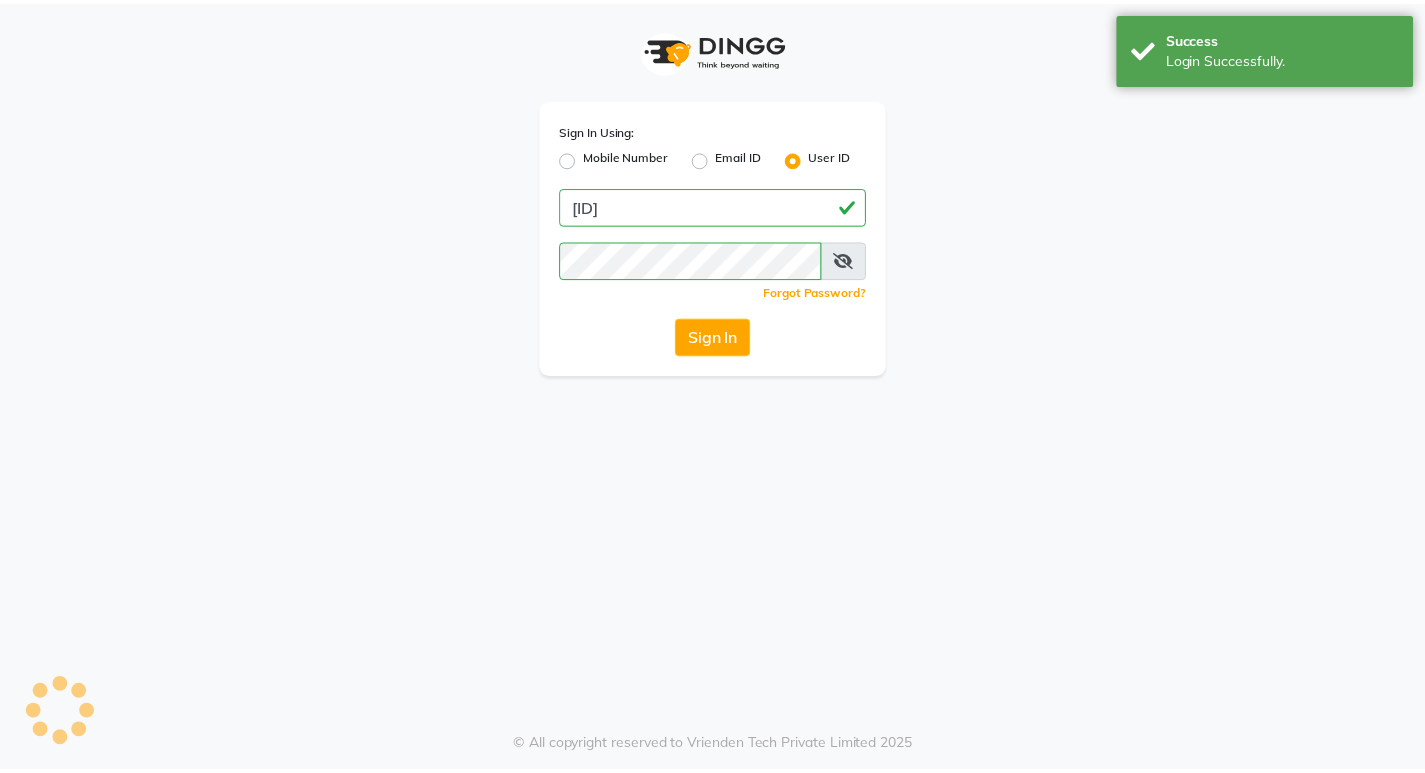 scroll, scrollTop: 0, scrollLeft: 0, axis: both 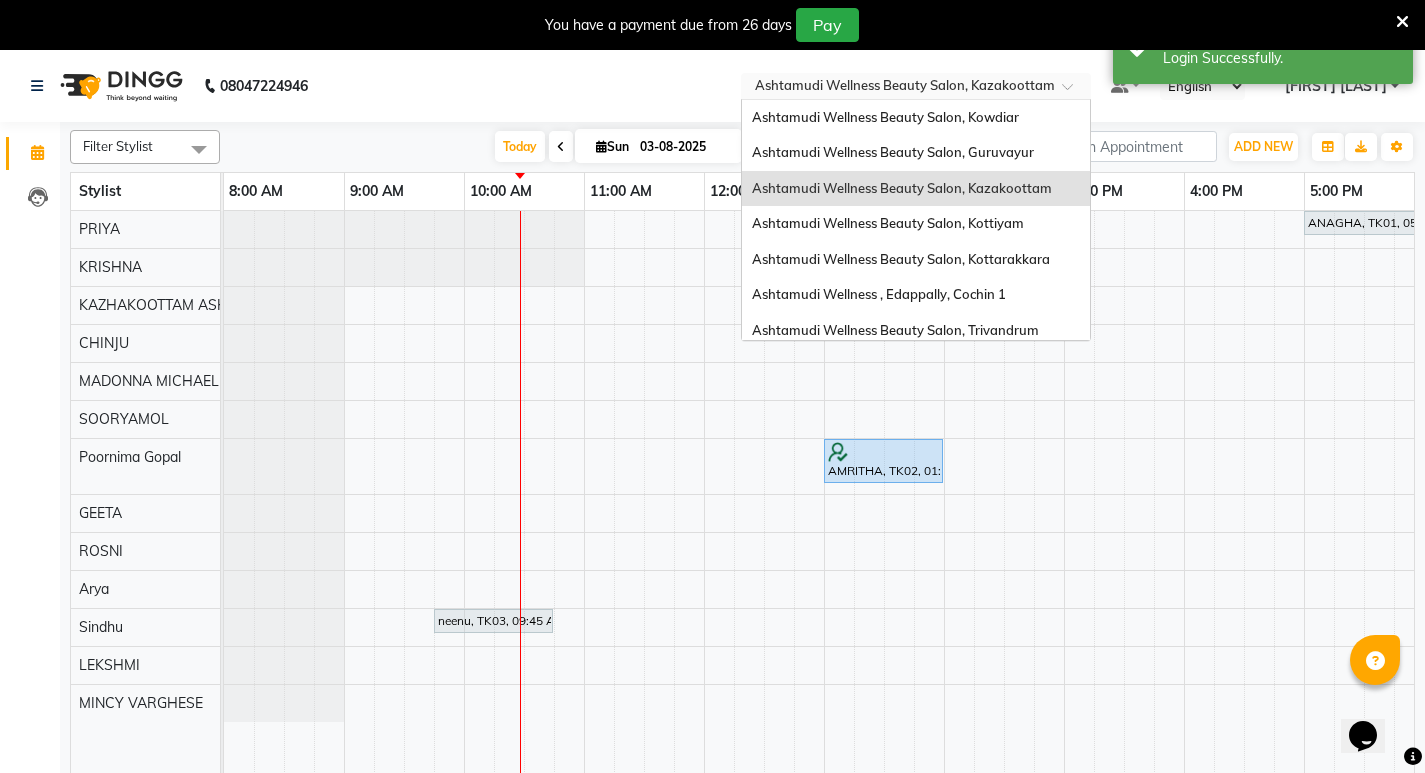 click at bounding box center (1074, 92) 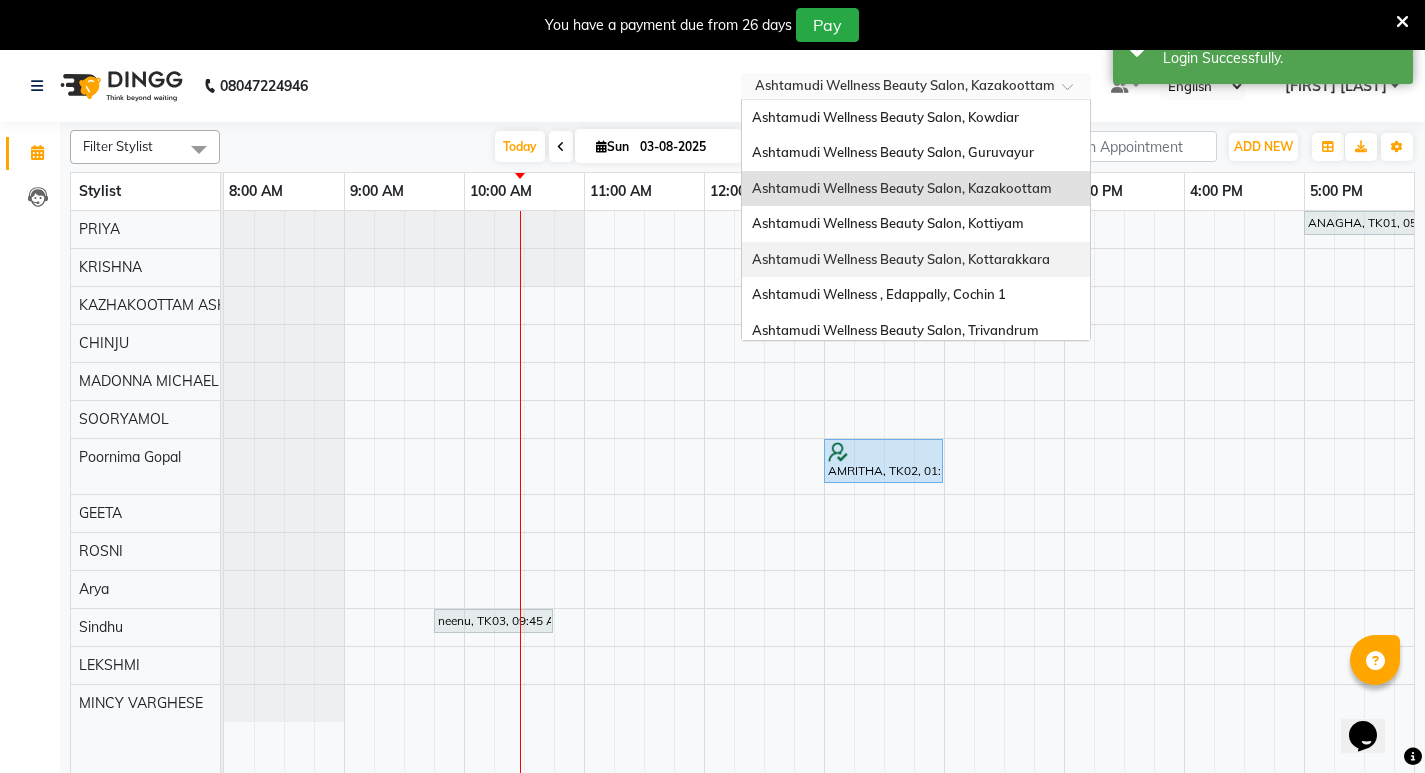 scroll, scrollTop: 100, scrollLeft: 0, axis: vertical 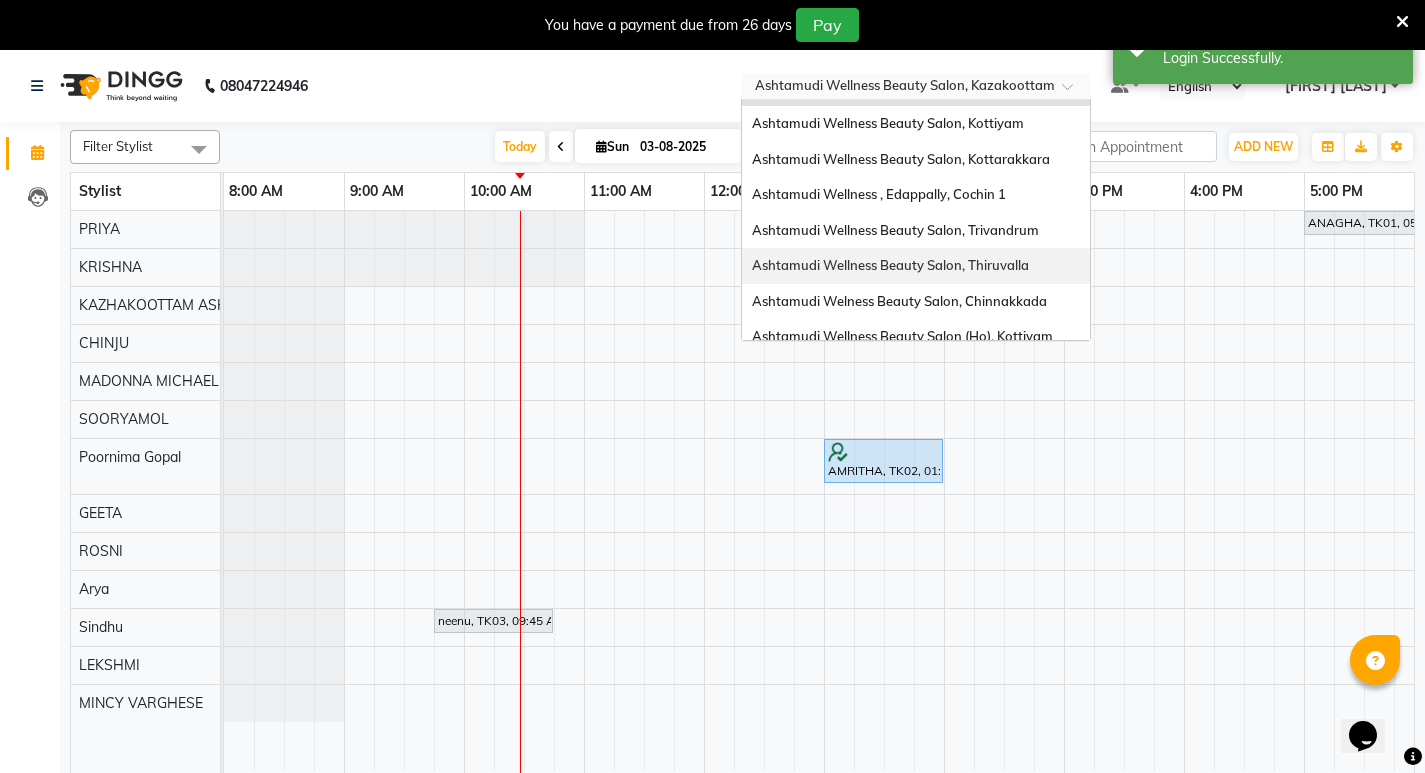 click on "Ashtamudi Wellness Beauty Salon, Thiruvalla" at bounding box center (890, 265) 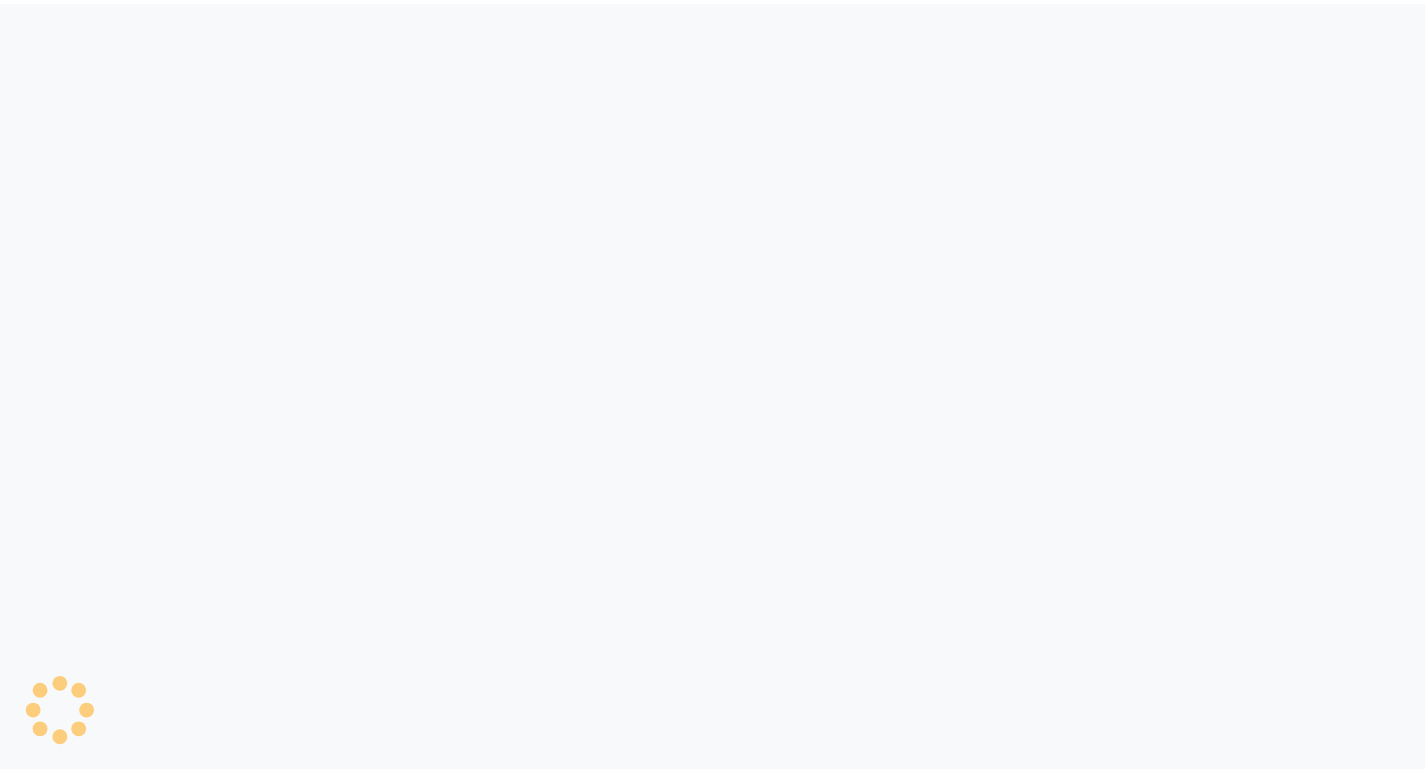 scroll, scrollTop: 0, scrollLeft: 0, axis: both 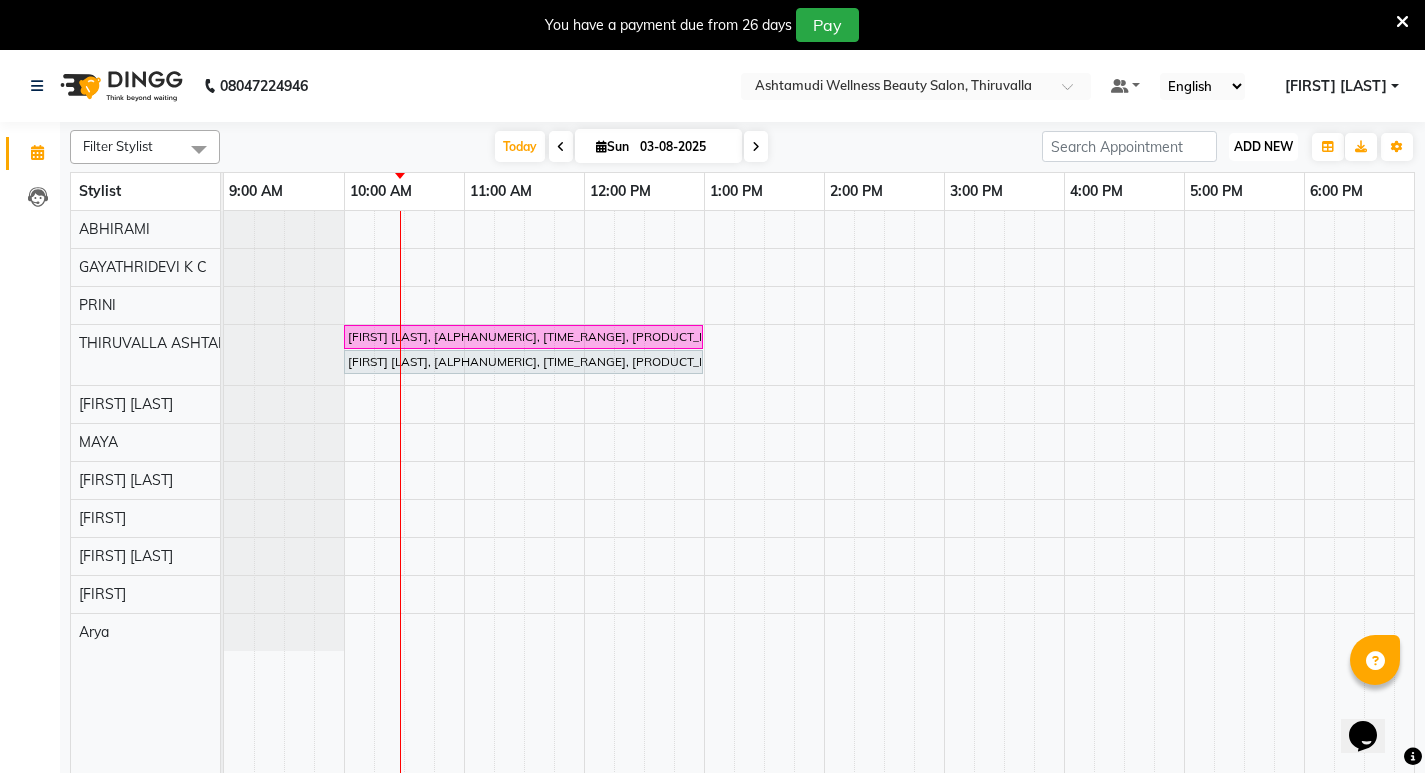 click on "ADD NEW" at bounding box center (1263, 146) 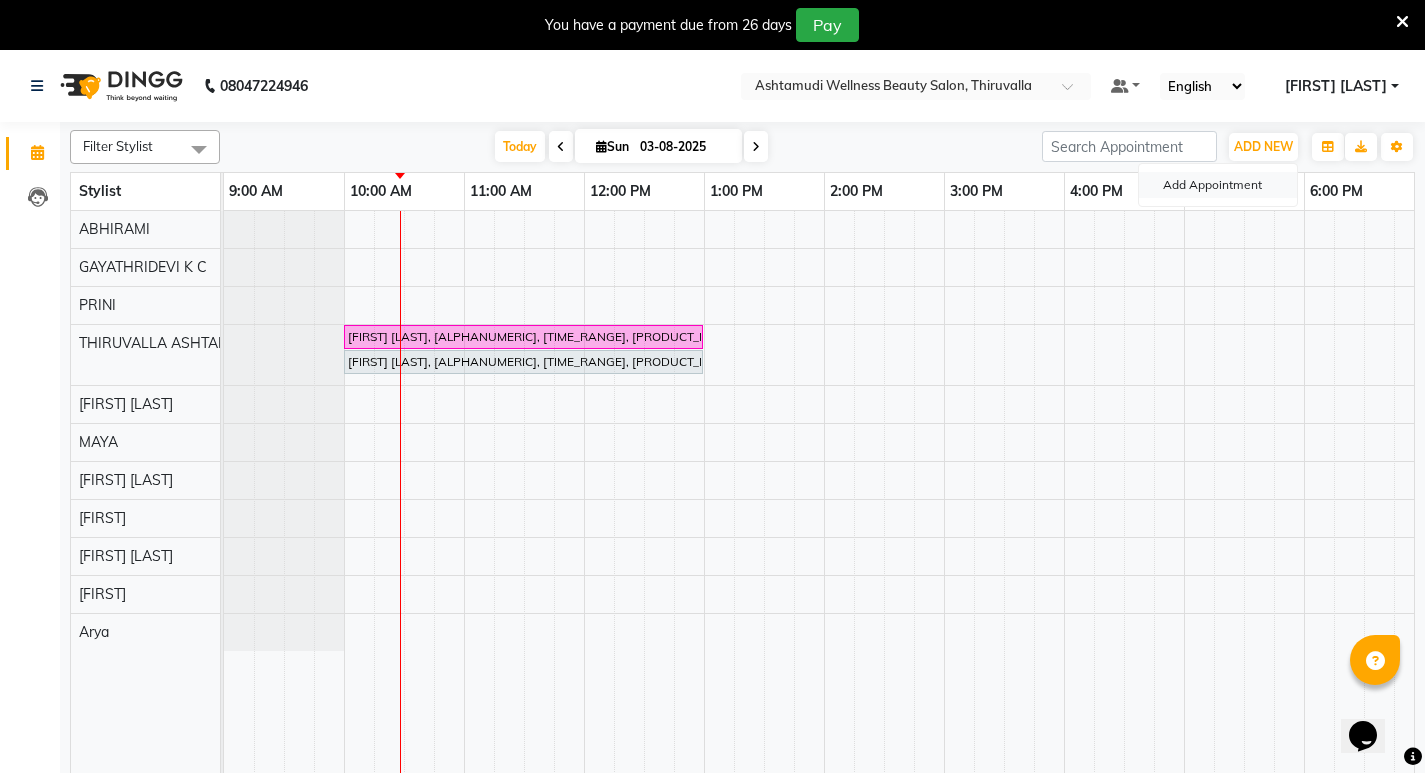 click on "Add Appointment" at bounding box center [1218, 185] 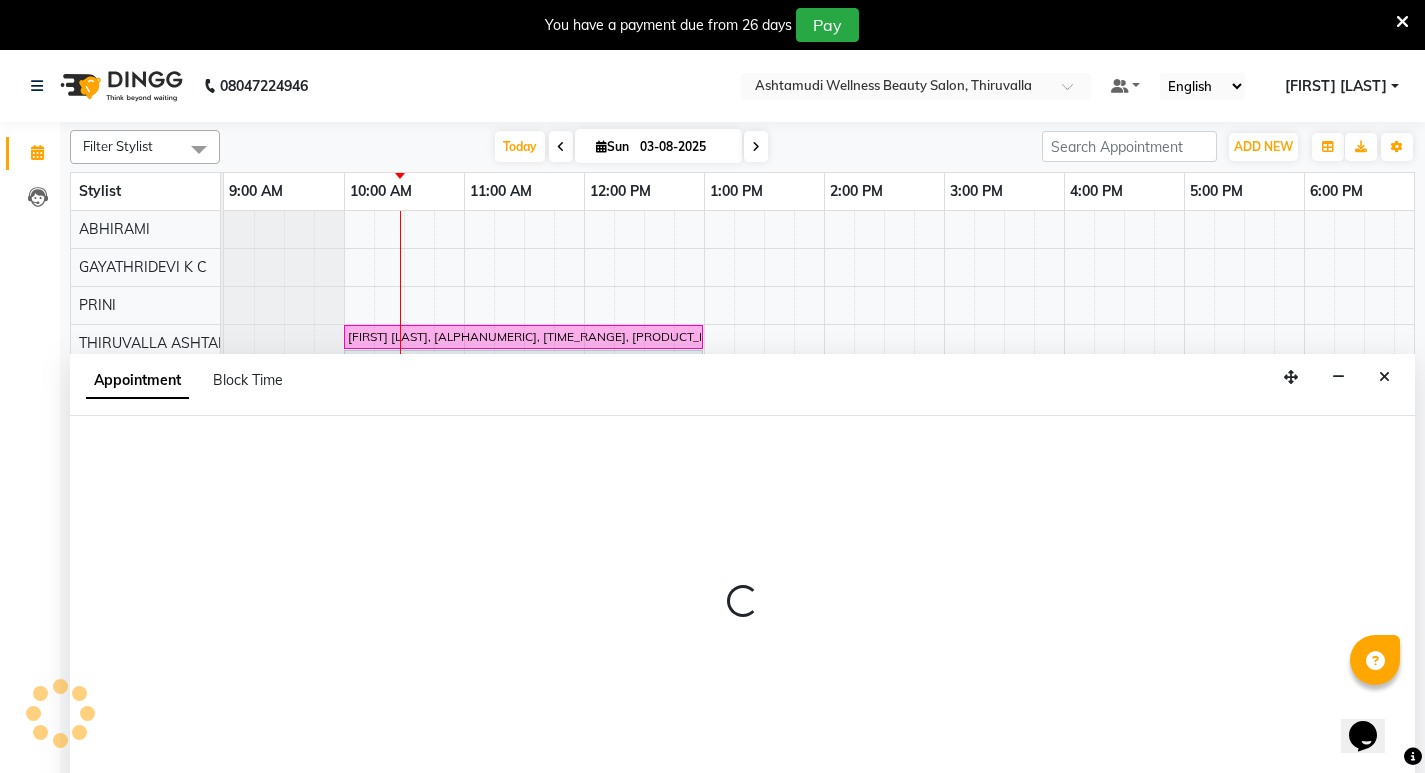 scroll, scrollTop: 50, scrollLeft: 0, axis: vertical 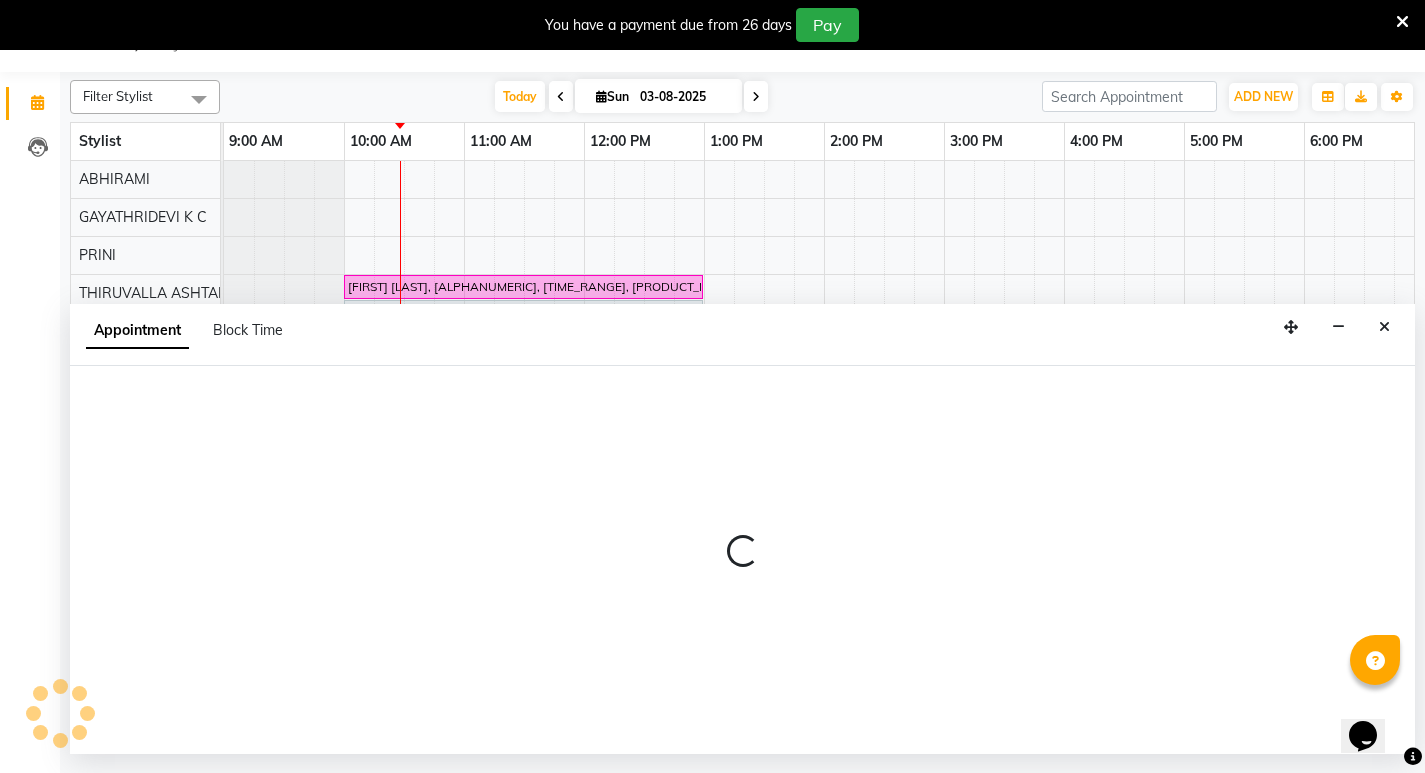 select on "600" 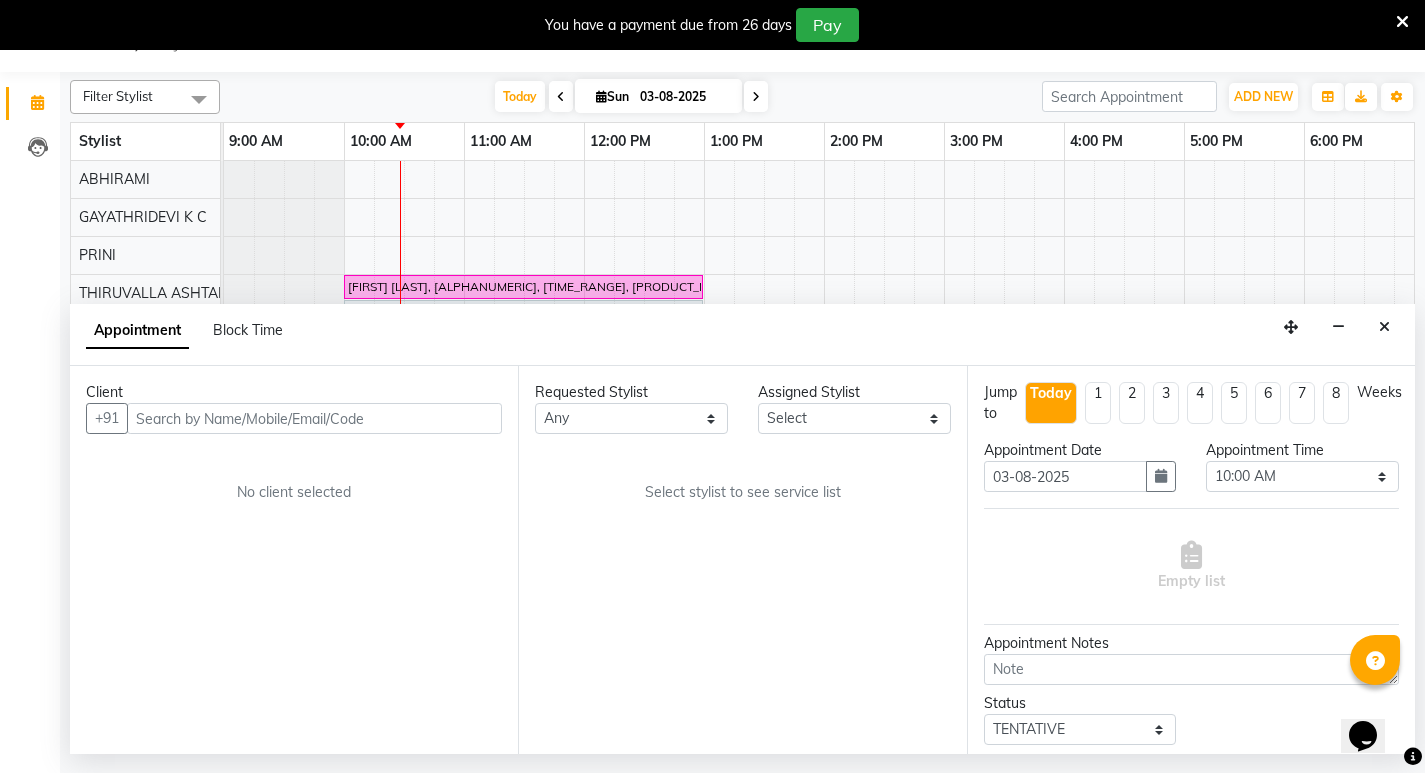 click at bounding box center [314, 418] 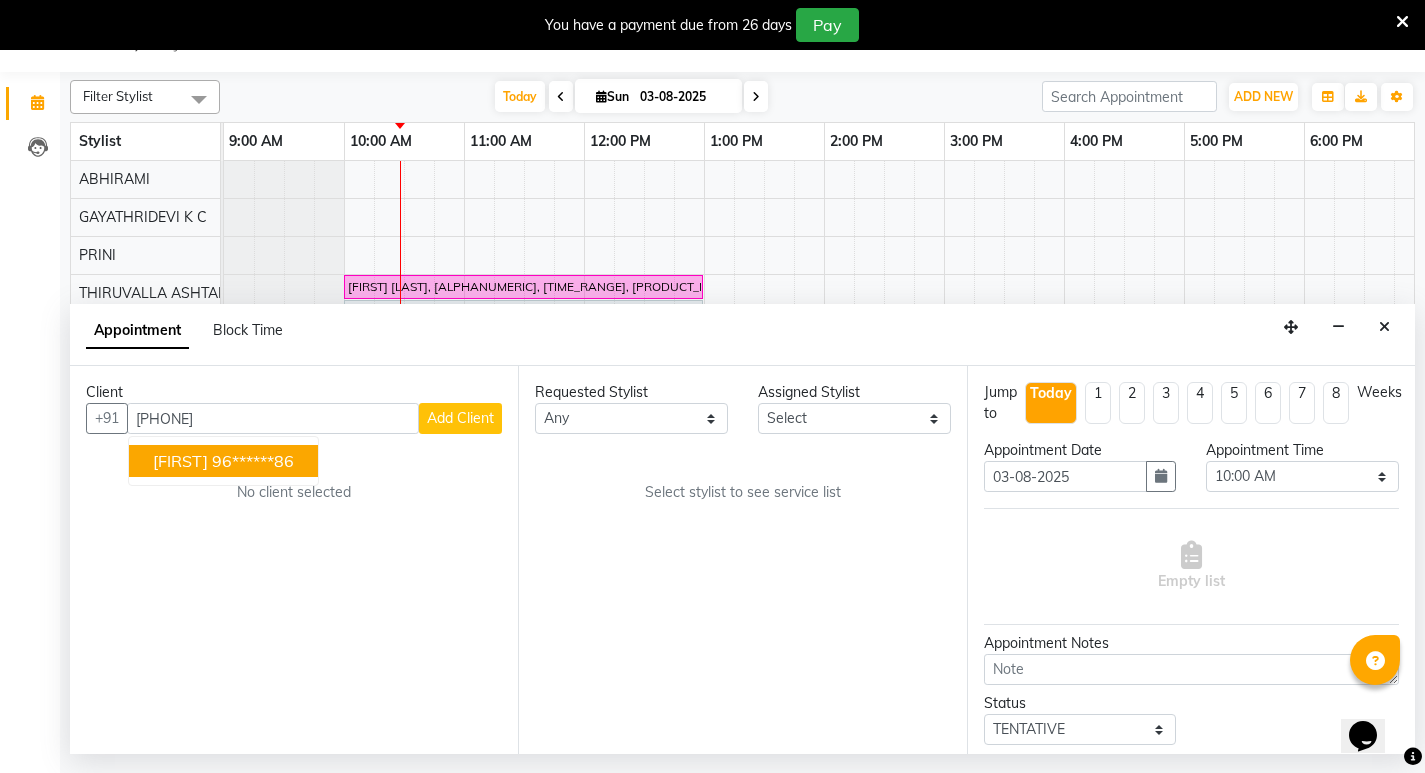 click on "919656961486" at bounding box center (273, 418) 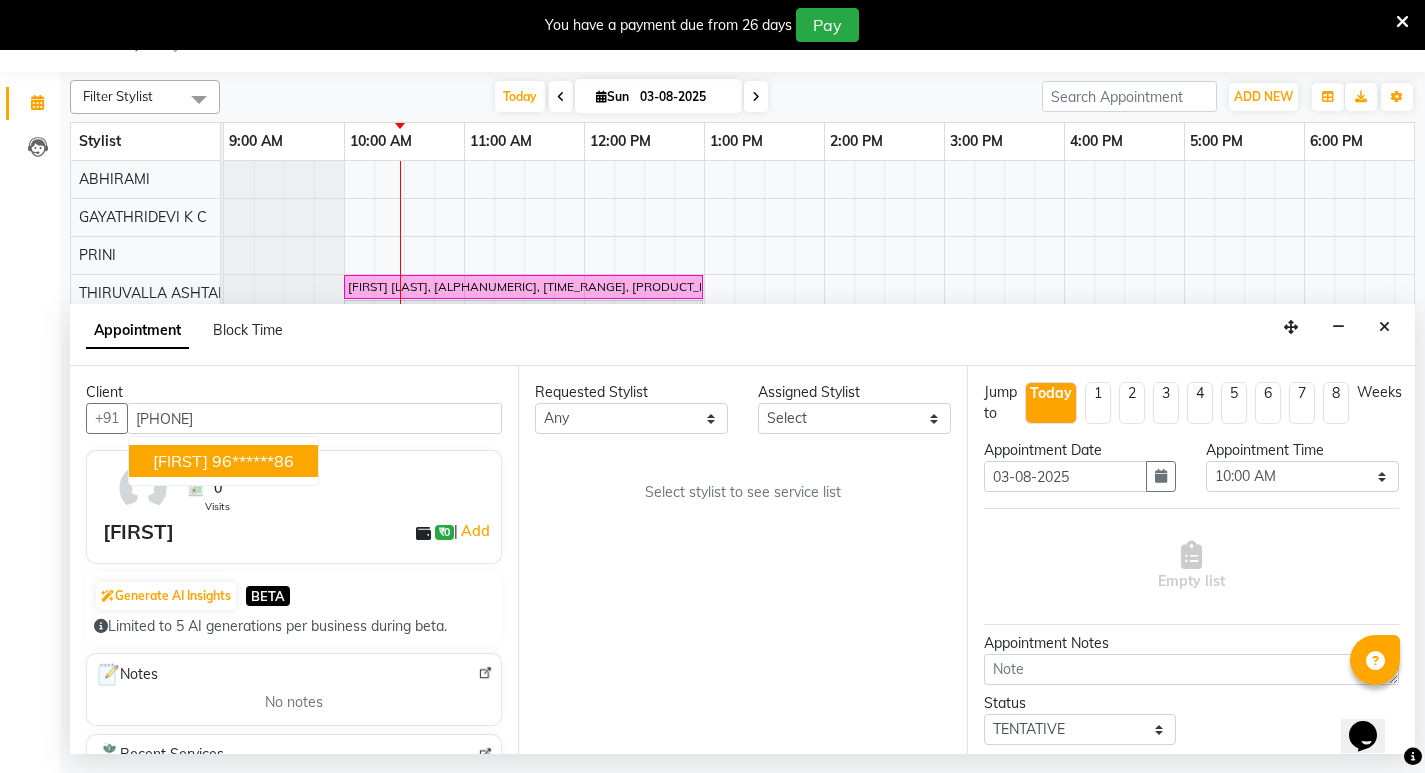 type on "9656961486" 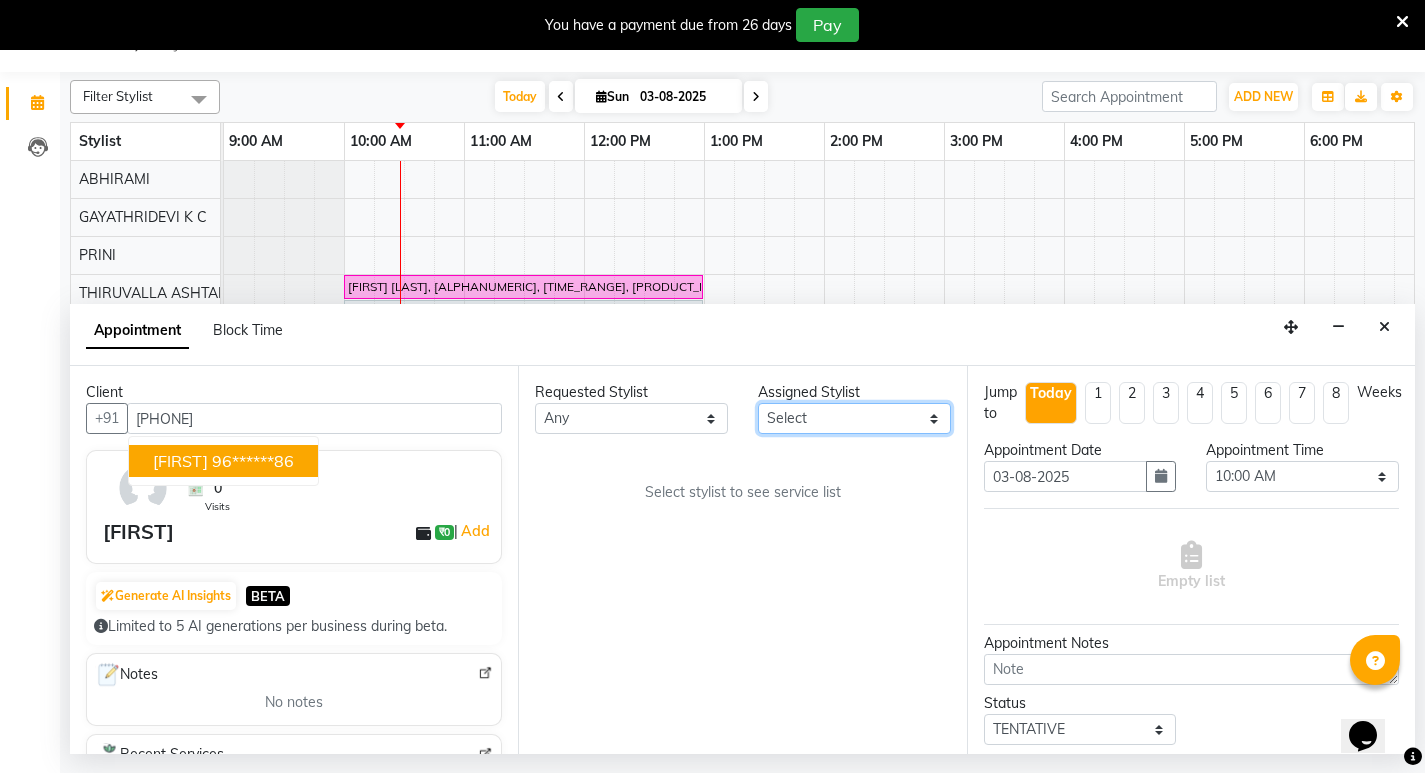 click on "Select ABHIRAMI		 Arya Eshani GAYATHRIDEVI	K C	 Jisna KHEM MAYA MAYA PRINI		 RINA RAI THIRUVALLA ASHTAMUDI VISMAYA SURENDRAN" at bounding box center [854, 418] 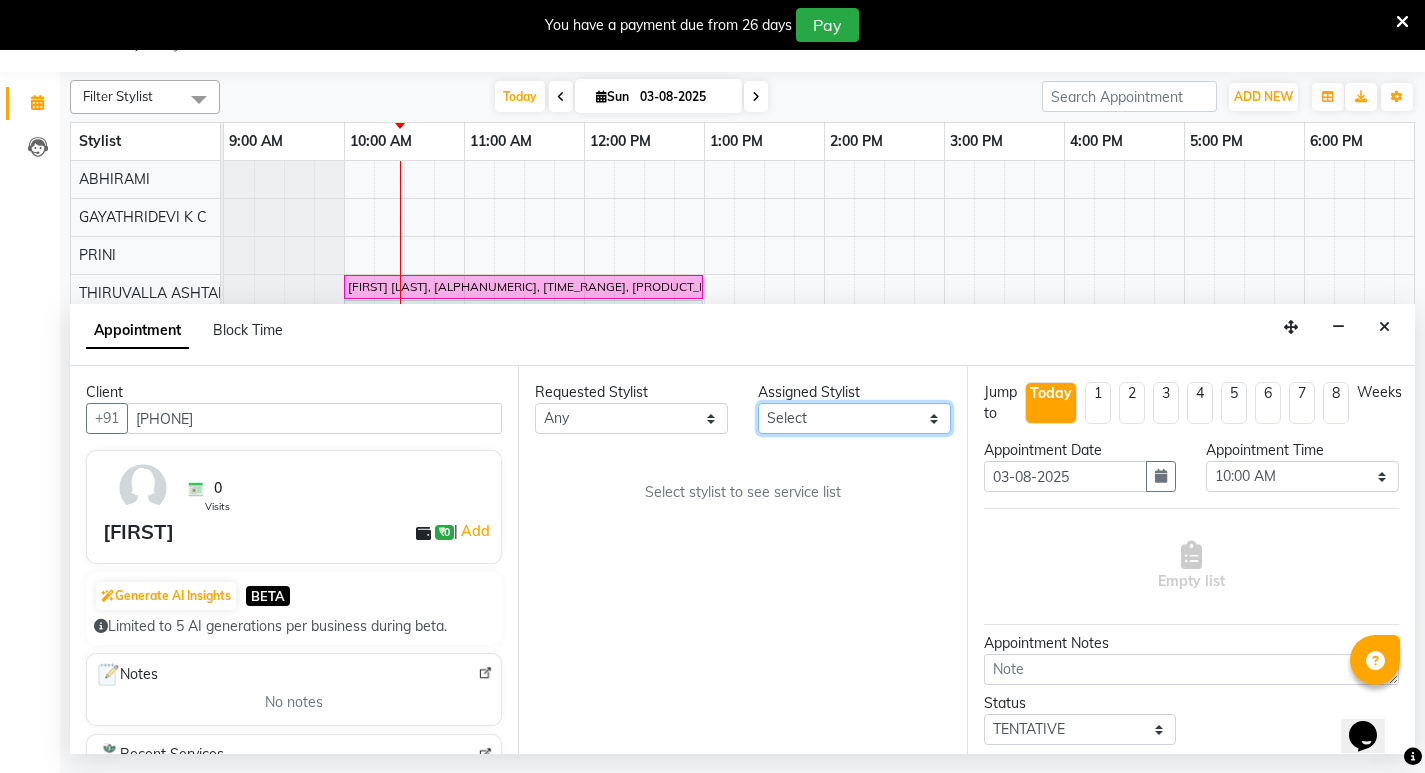 select on "27311" 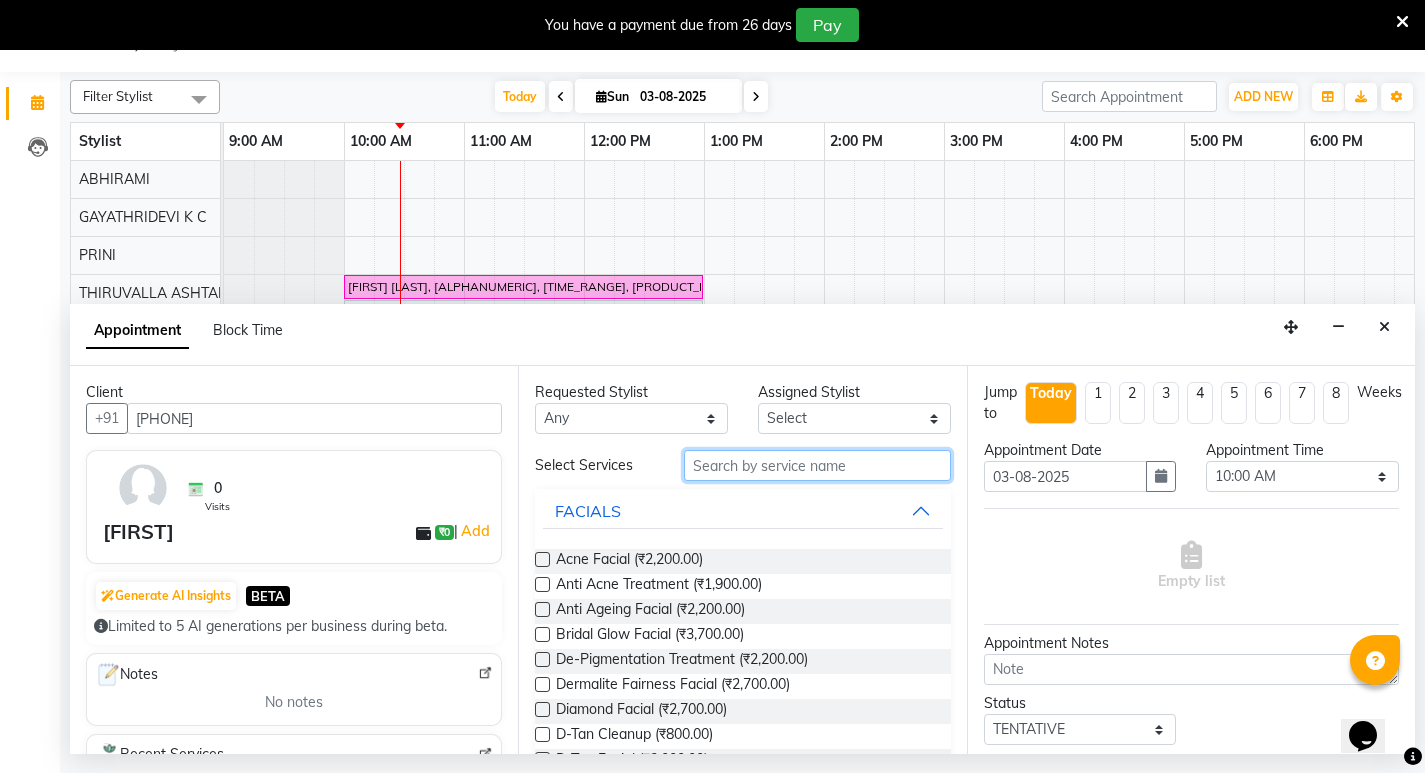 click at bounding box center [817, 465] 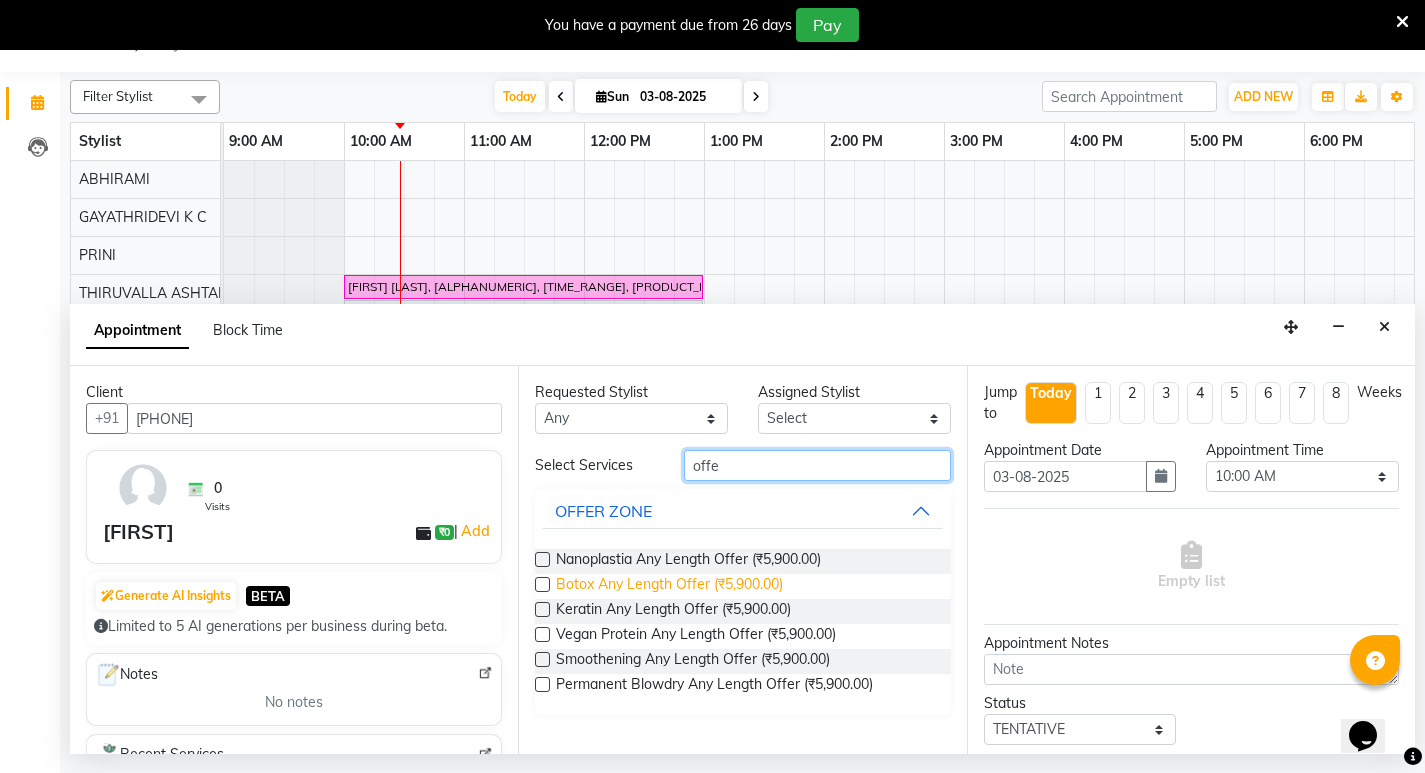 type on "offe" 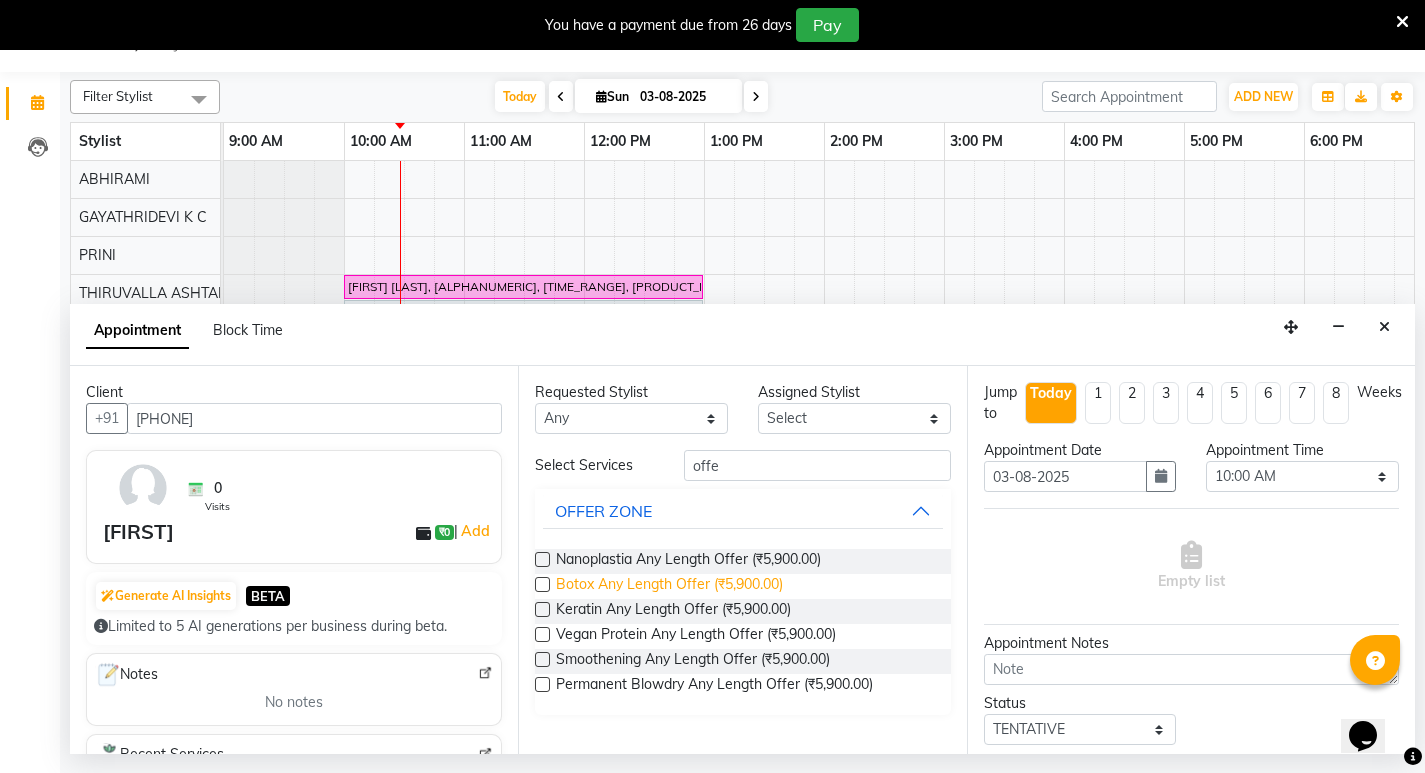 click on "Botox Any Length Offer (₹5,900.00)" at bounding box center [669, 586] 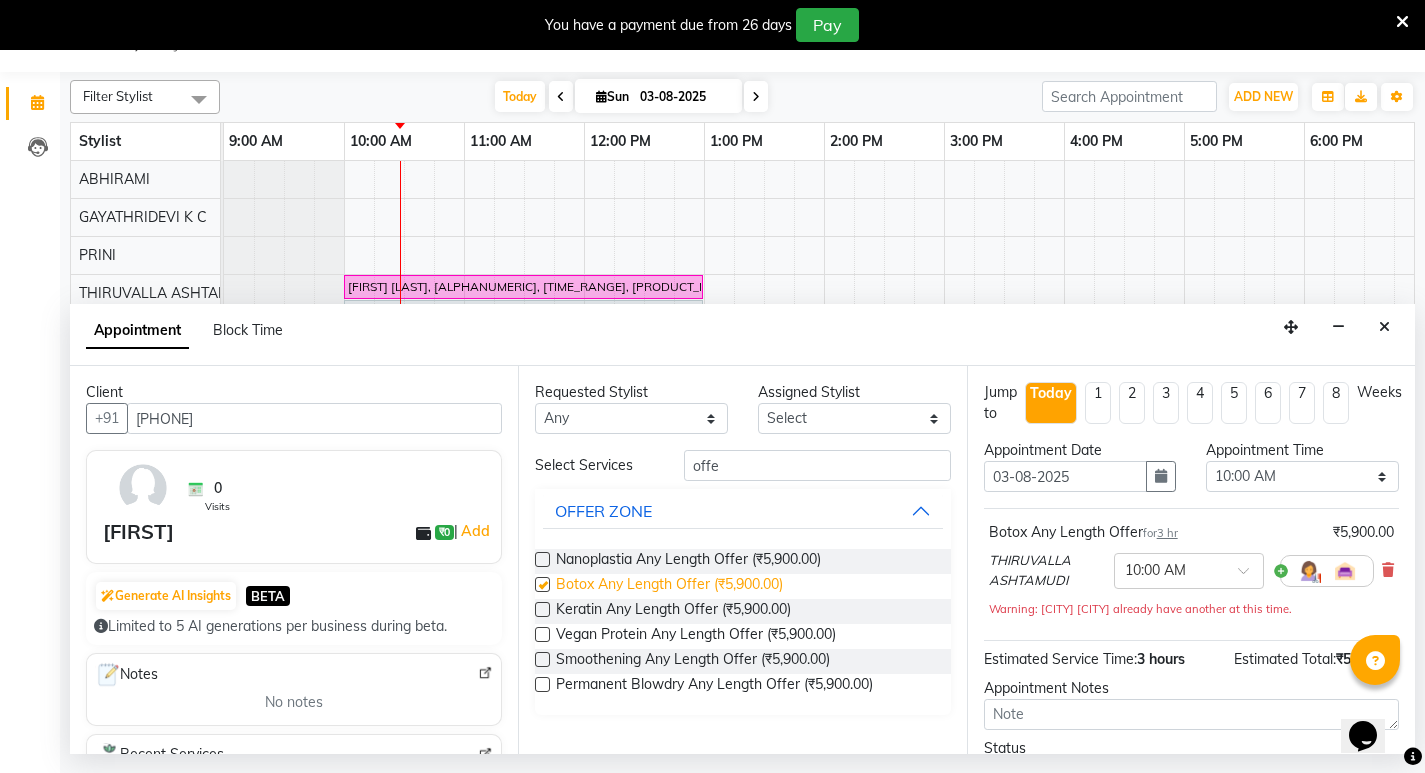 checkbox on "false" 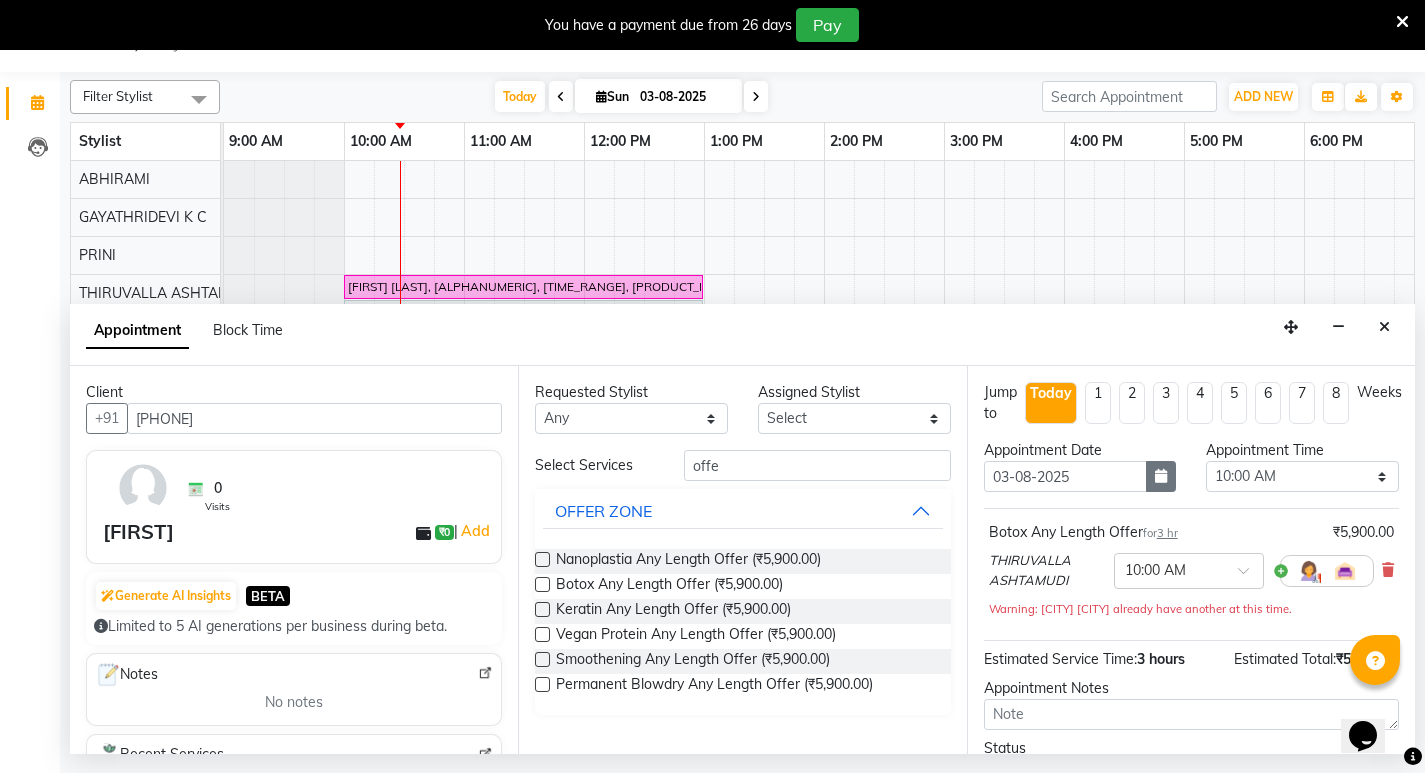 click at bounding box center [1161, 476] 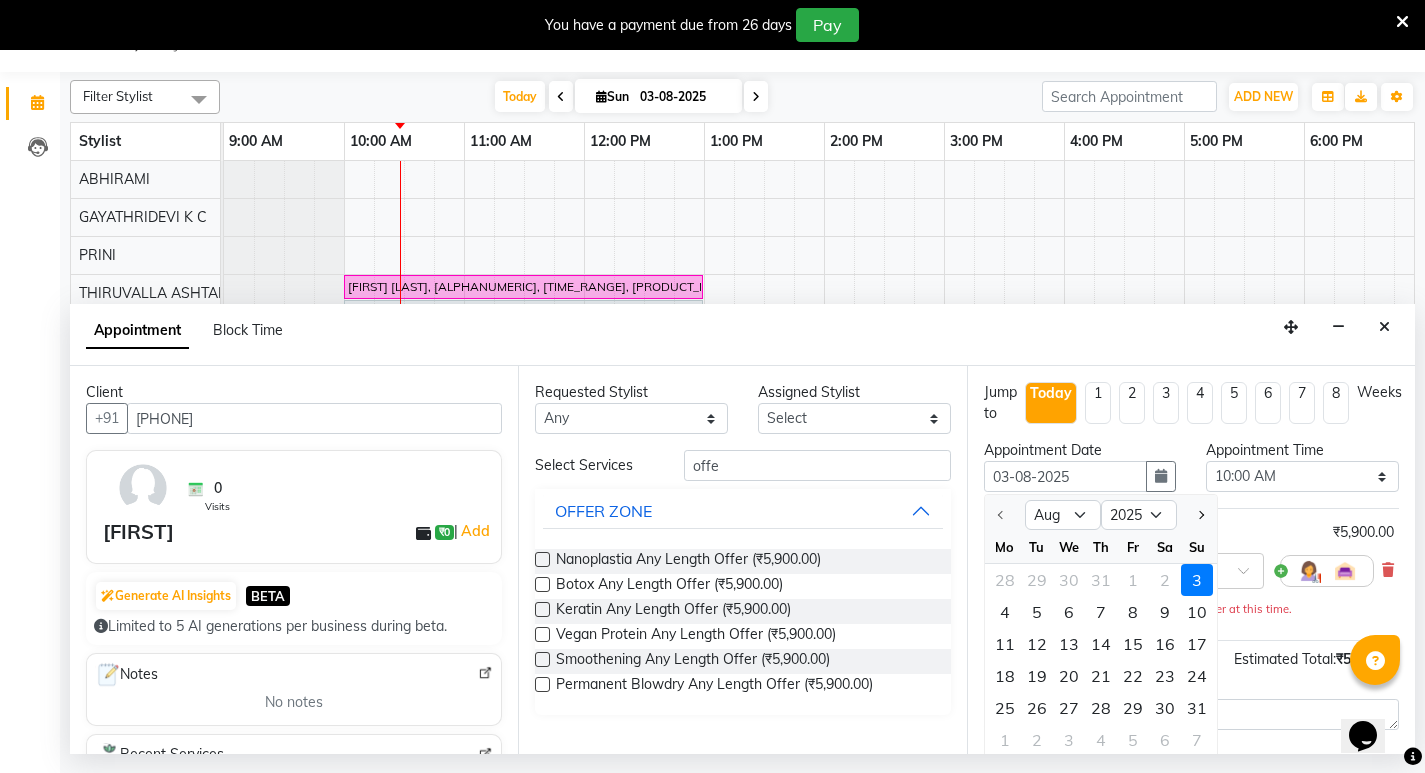 click on "Botox Any Length Offer   for  3 hr ₹5,900.00" at bounding box center (1191, 532) 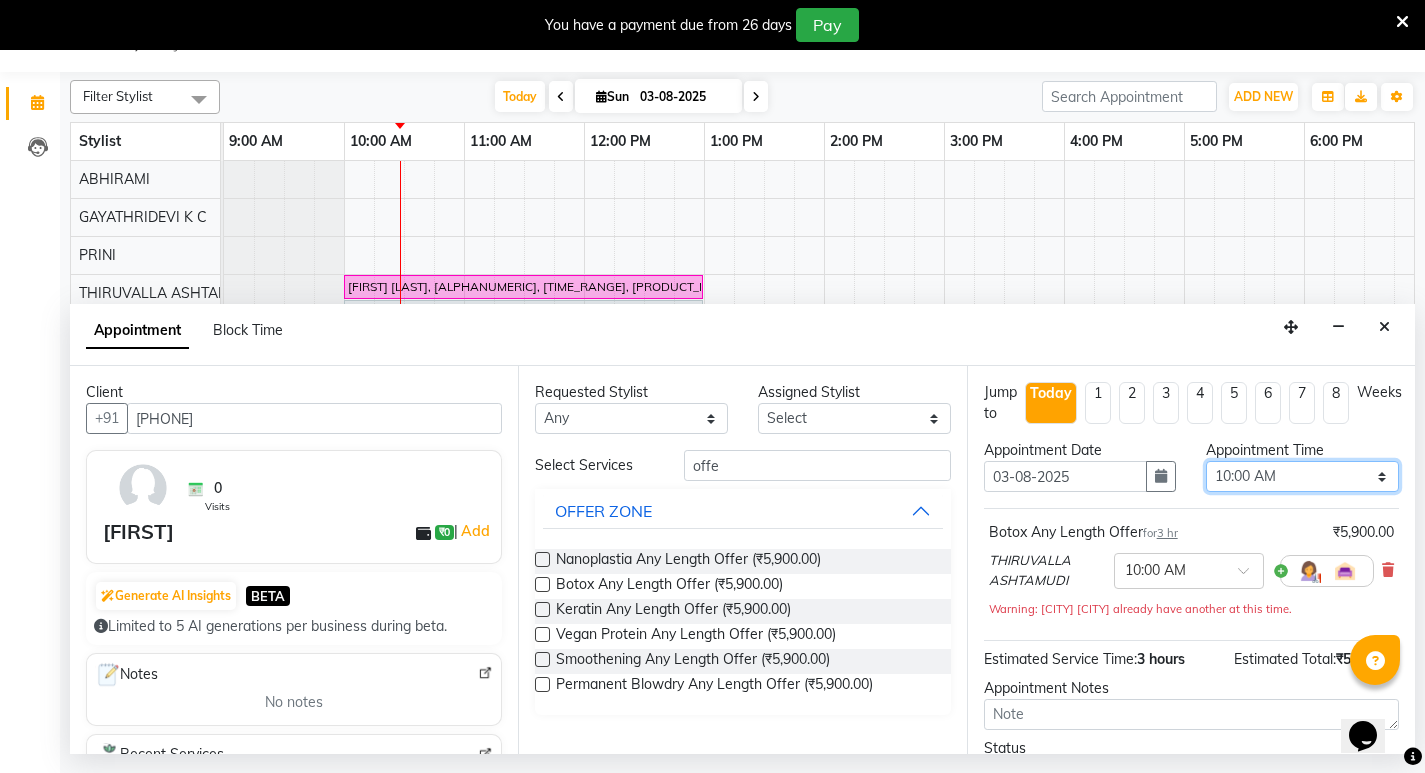 click on "Select 10:00 AM 10:15 AM 10:30 AM 10:45 AM 11:00 AM 11:15 AM 11:30 AM 11:45 AM 12:00 PM 12:15 PM 12:30 PM 12:45 PM 01:00 PM 01:15 PM 01:30 PM 01:45 PM 02:00 PM 02:15 PM 02:30 PM 02:45 PM 03:00 PM 03:15 PM 03:30 PM 03:45 PM 04:00 PM 04:15 PM 04:30 PM 04:45 PM 05:00 PM 05:15 PM 05:30 PM 05:45 PM 06:00 PM 06:15 PM 06:30 PM 06:45 PM 07:00 PM 07:15 PM 07:30 PM 07:45 PM 08:00 PM 08:15 PM 08:30 PM 08:45 PM 09:00 PM 09:15 PM 09:30 PM 09:45 PM 10:00 PM" at bounding box center [1302, 476] 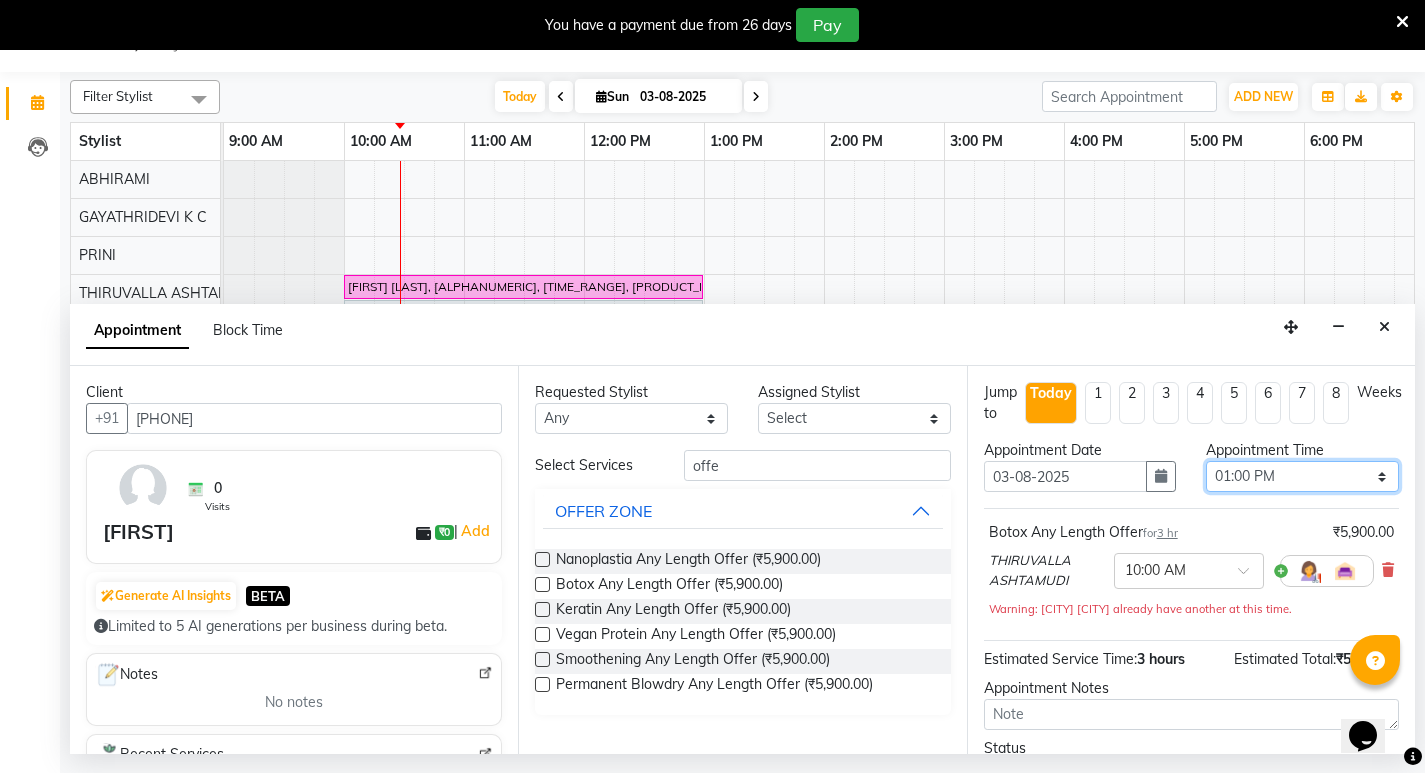 click on "Select 10:00 AM 10:15 AM 10:30 AM 10:45 AM 11:00 AM 11:15 AM 11:30 AM 11:45 AM 12:00 PM 12:15 PM 12:30 PM 12:45 PM 01:00 PM 01:15 PM 01:30 PM 01:45 PM 02:00 PM 02:15 PM 02:30 PM 02:45 PM 03:00 PM 03:15 PM 03:30 PM 03:45 PM 04:00 PM 04:15 PM 04:30 PM 04:45 PM 05:00 PM 05:15 PM 05:30 PM 05:45 PM 06:00 PM 06:15 PM 06:30 PM 06:45 PM 07:00 PM 07:15 PM 07:30 PM 07:45 PM 08:00 PM 08:15 PM 08:30 PM 08:45 PM 09:00 PM 09:15 PM 09:30 PM 09:45 PM 10:00 PM" at bounding box center (1302, 476) 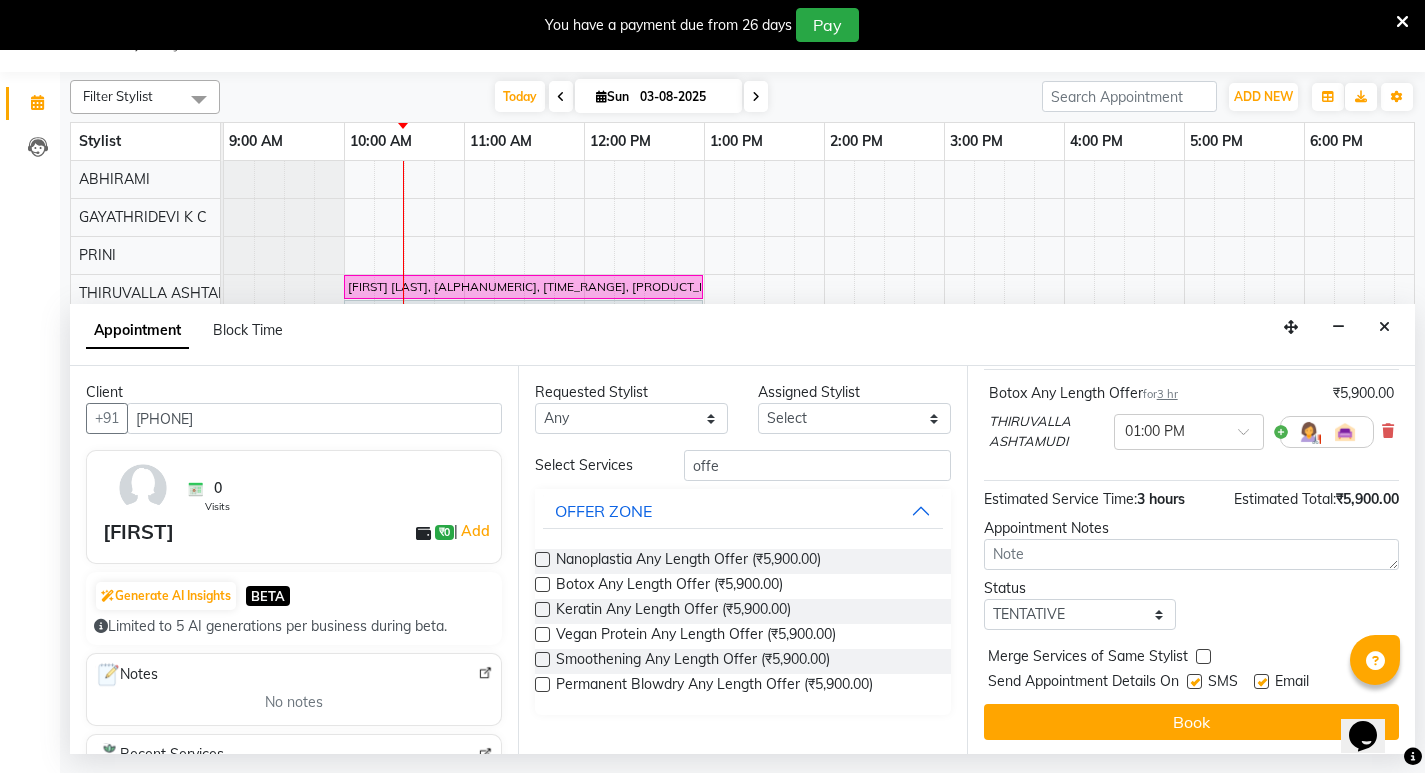 scroll, scrollTop: 141, scrollLeft: 0, axis: vertical 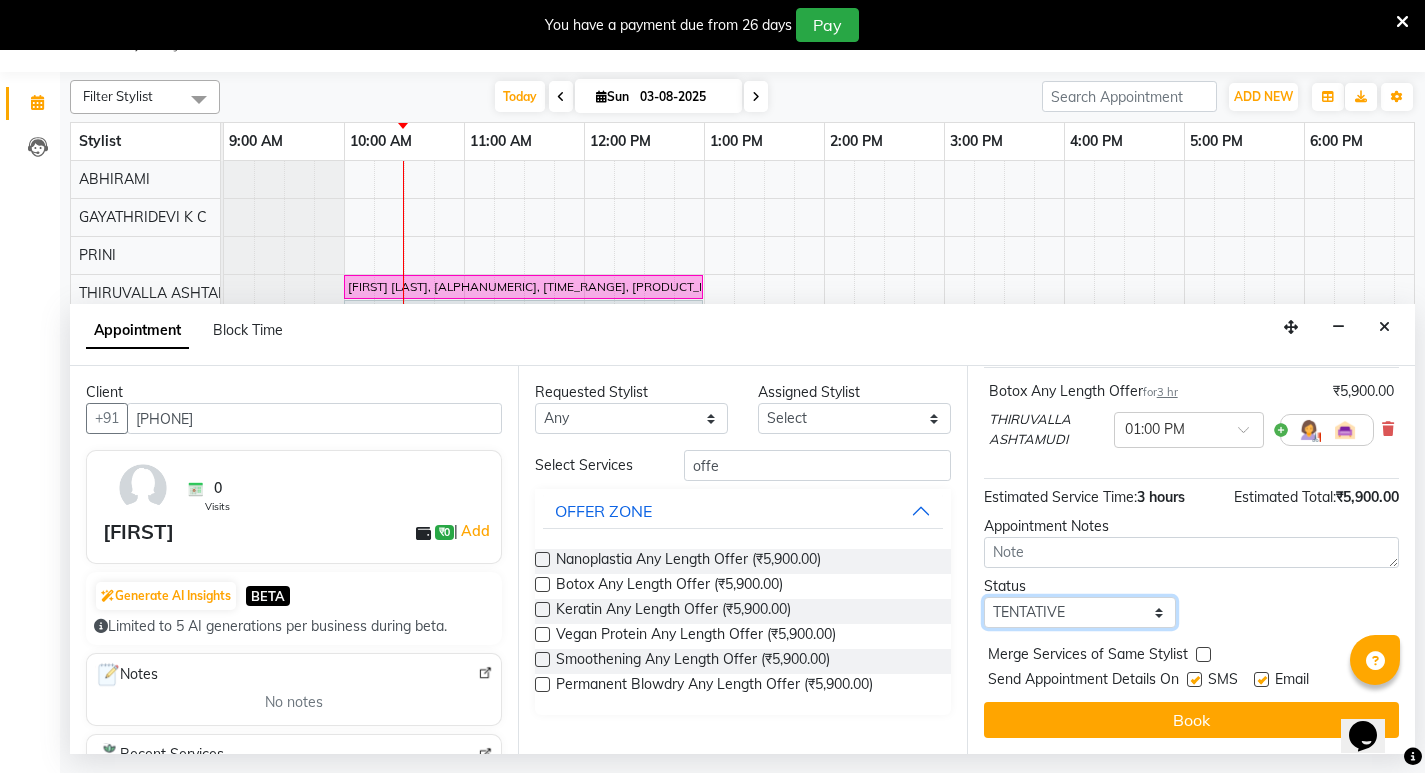 click on "Select TENTATIVE CONFIRM CHECK-IN UPCOMING" at bounding box center [1080, 612] 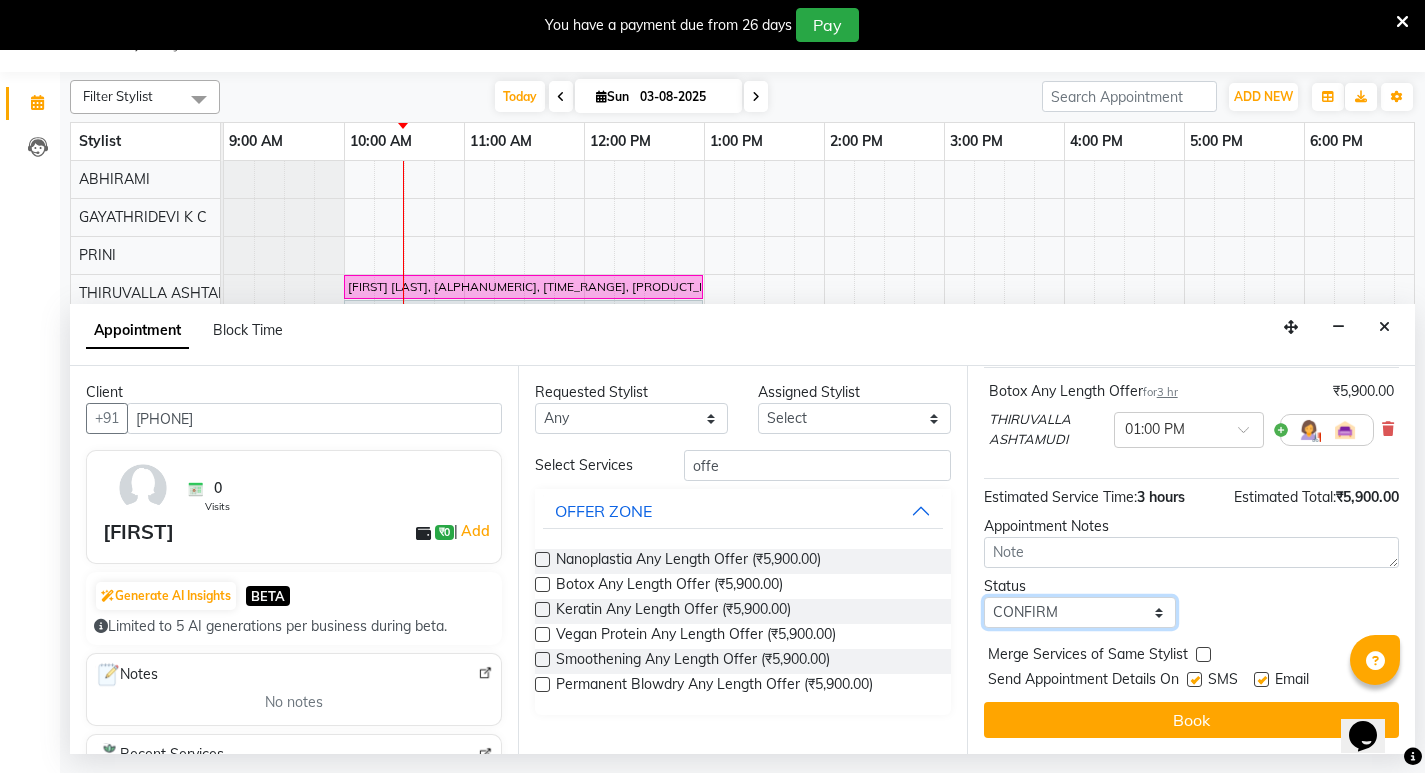 click on "Select TENTATIVE CONFIRM CHECK-IN UPCOMING" at bounding box center [1080, 612] 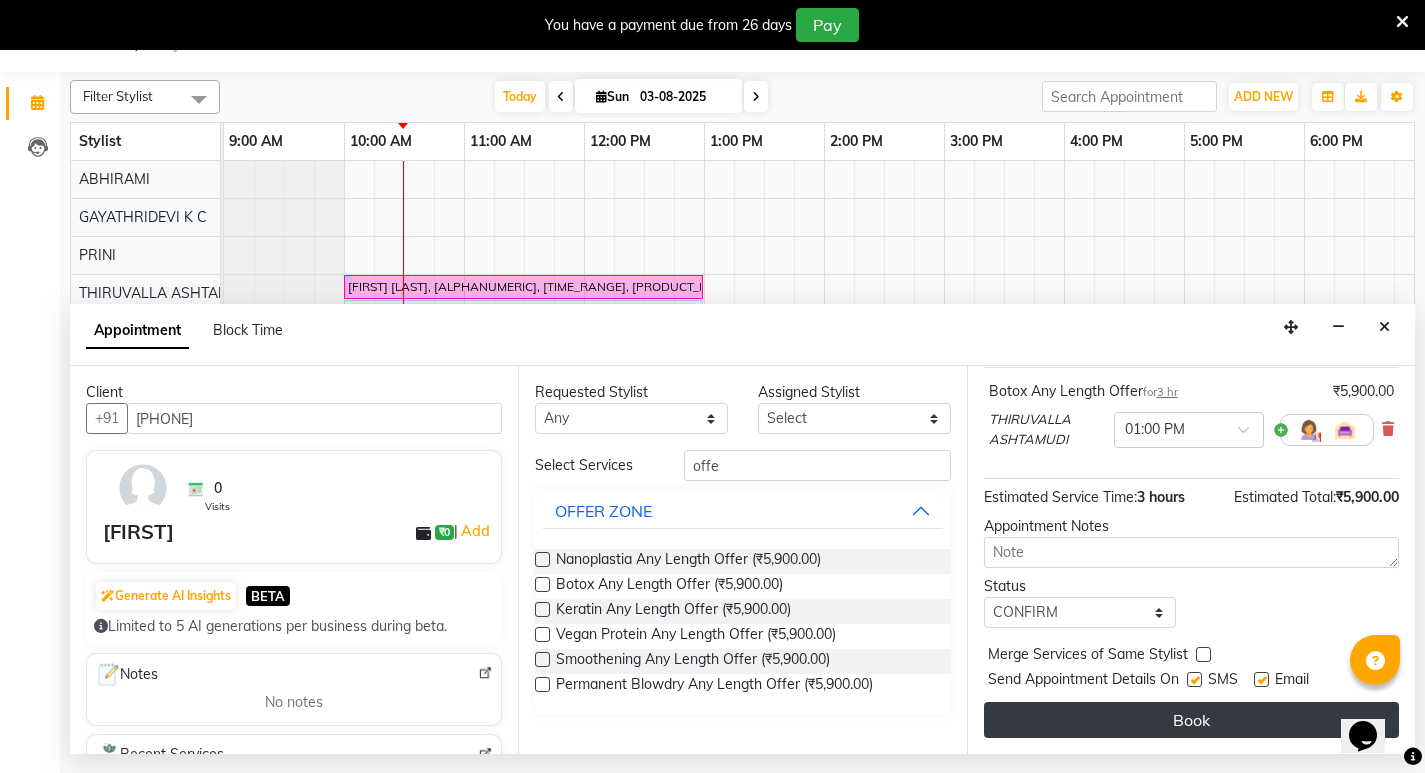 click on "Book" at bounding box center (1191, 720) 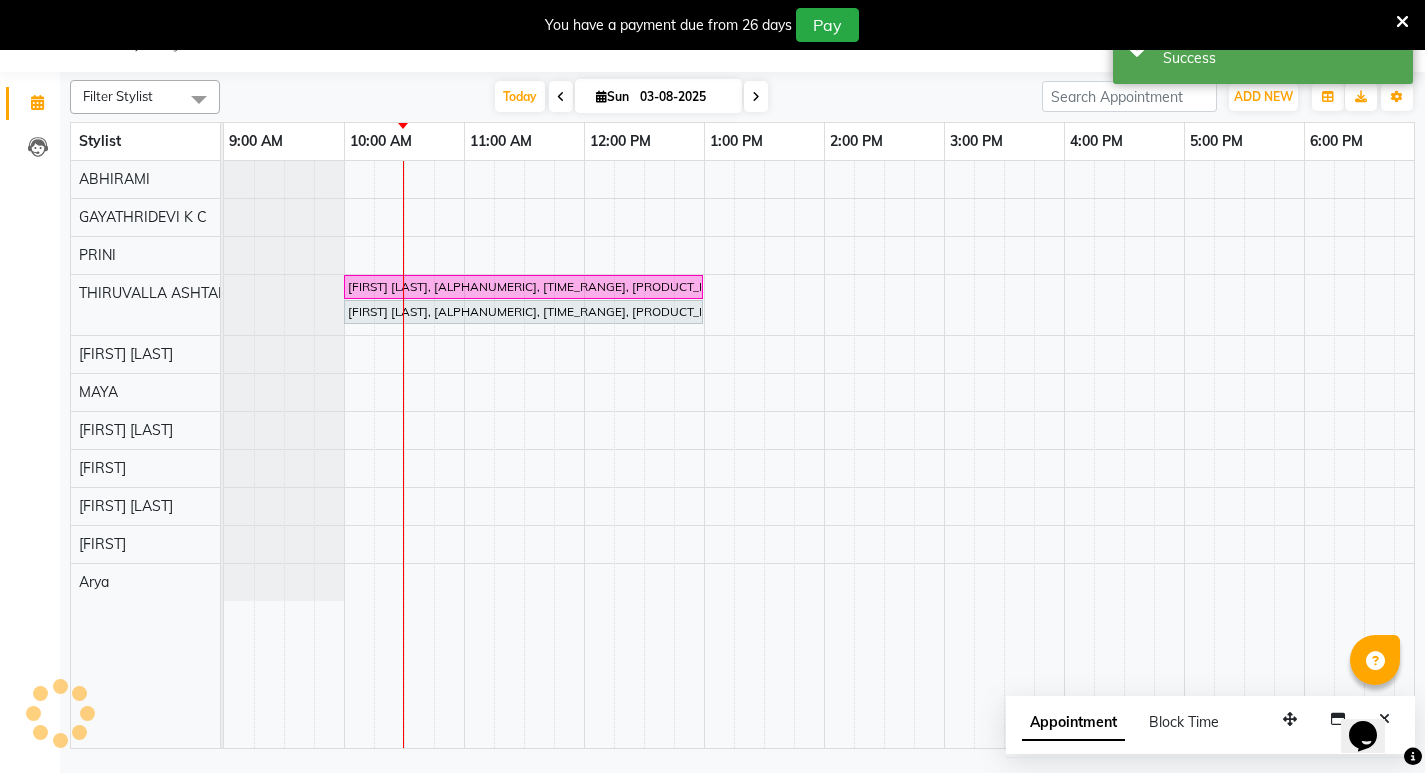 scroll, scrollTop: 0, scrollLeft: 0, axis: both 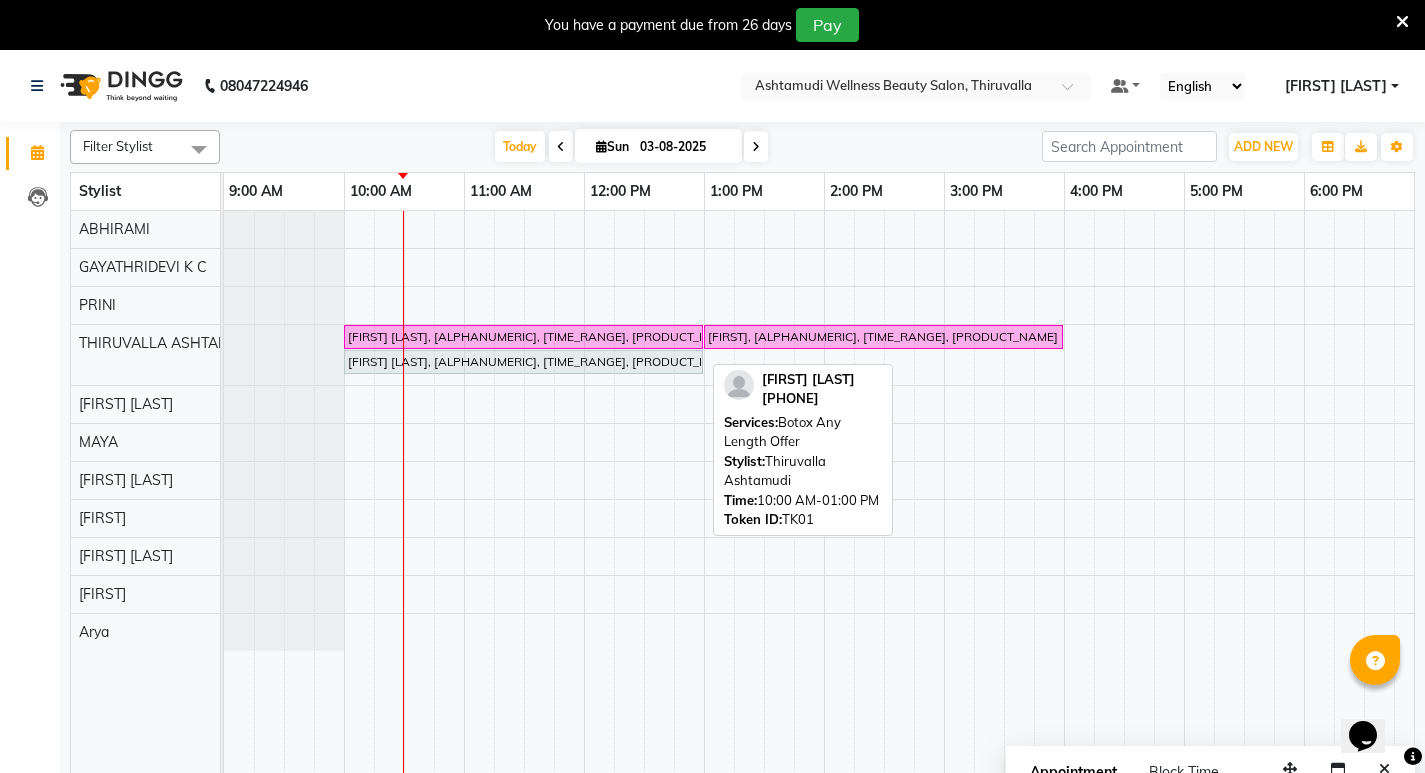 click on "mansi vinod, TK01, 10:00 AM-01:00 PM, Botox Any Length Offer" at bounding box center (523, 362) 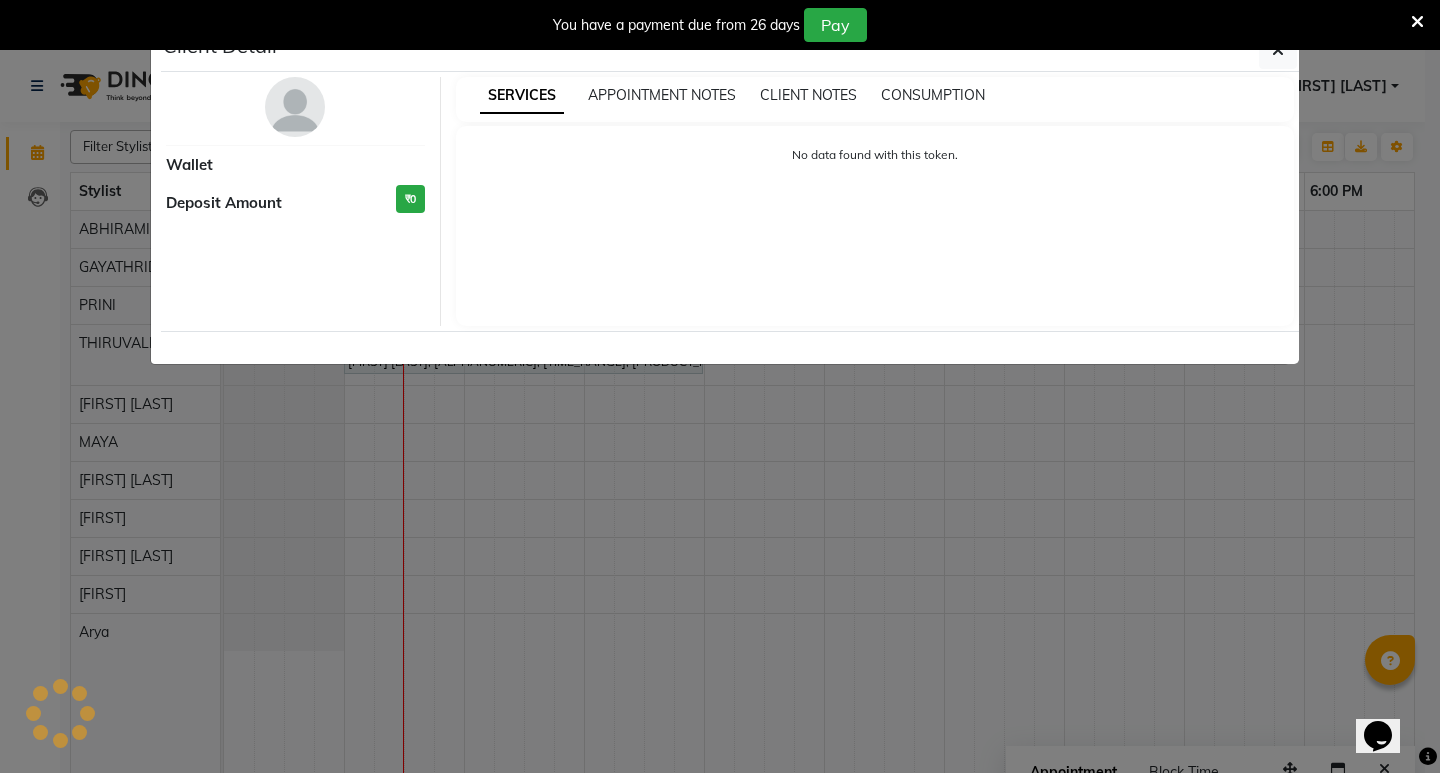 select on "7" 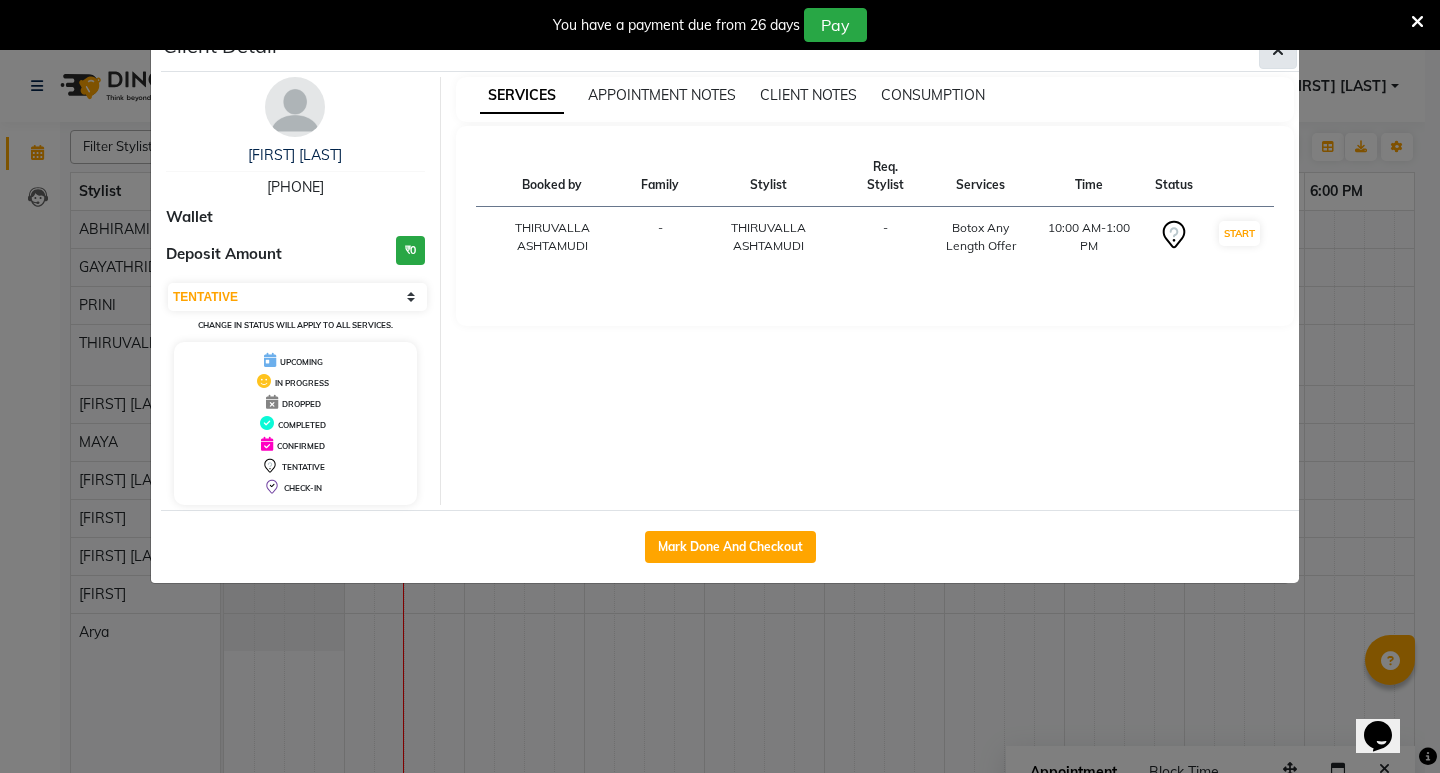 click 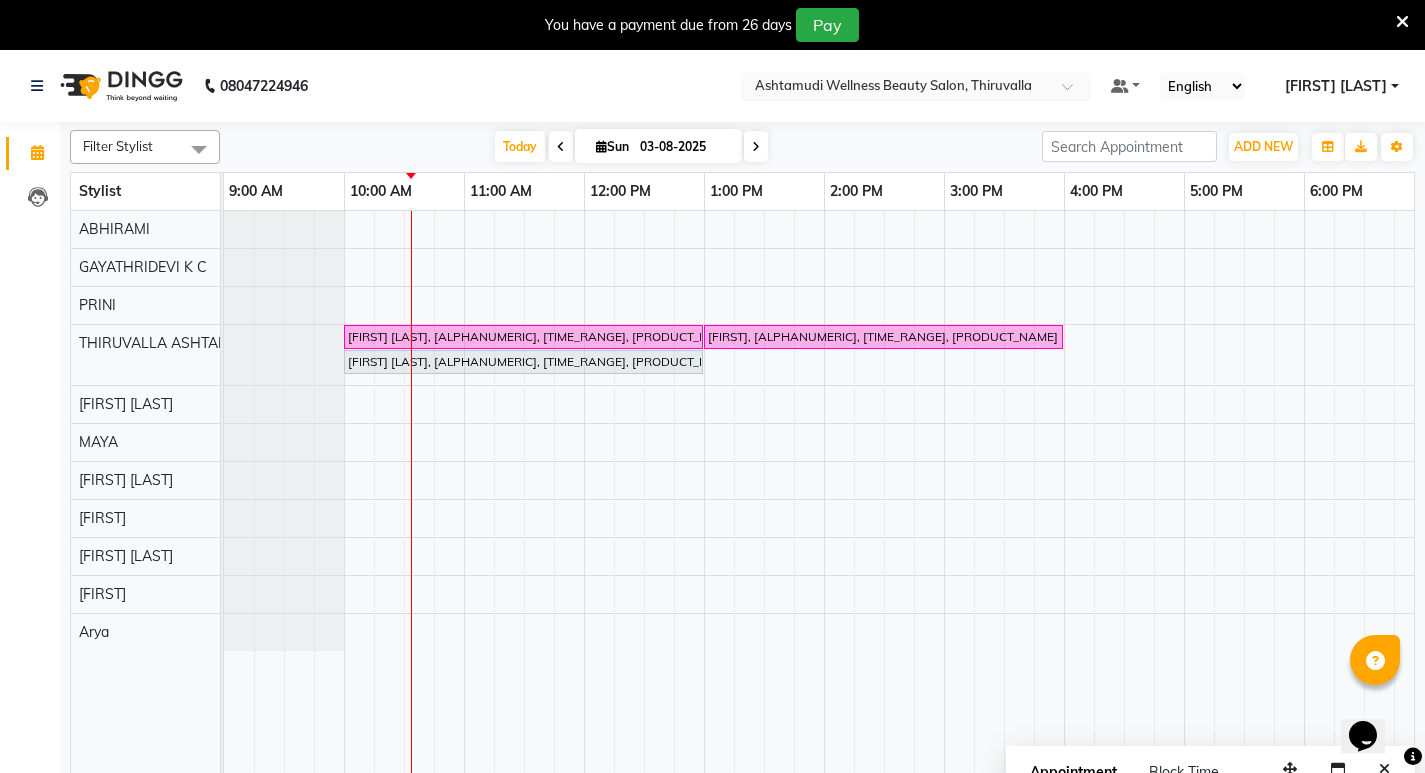 click at bounding box center (1074, 92) 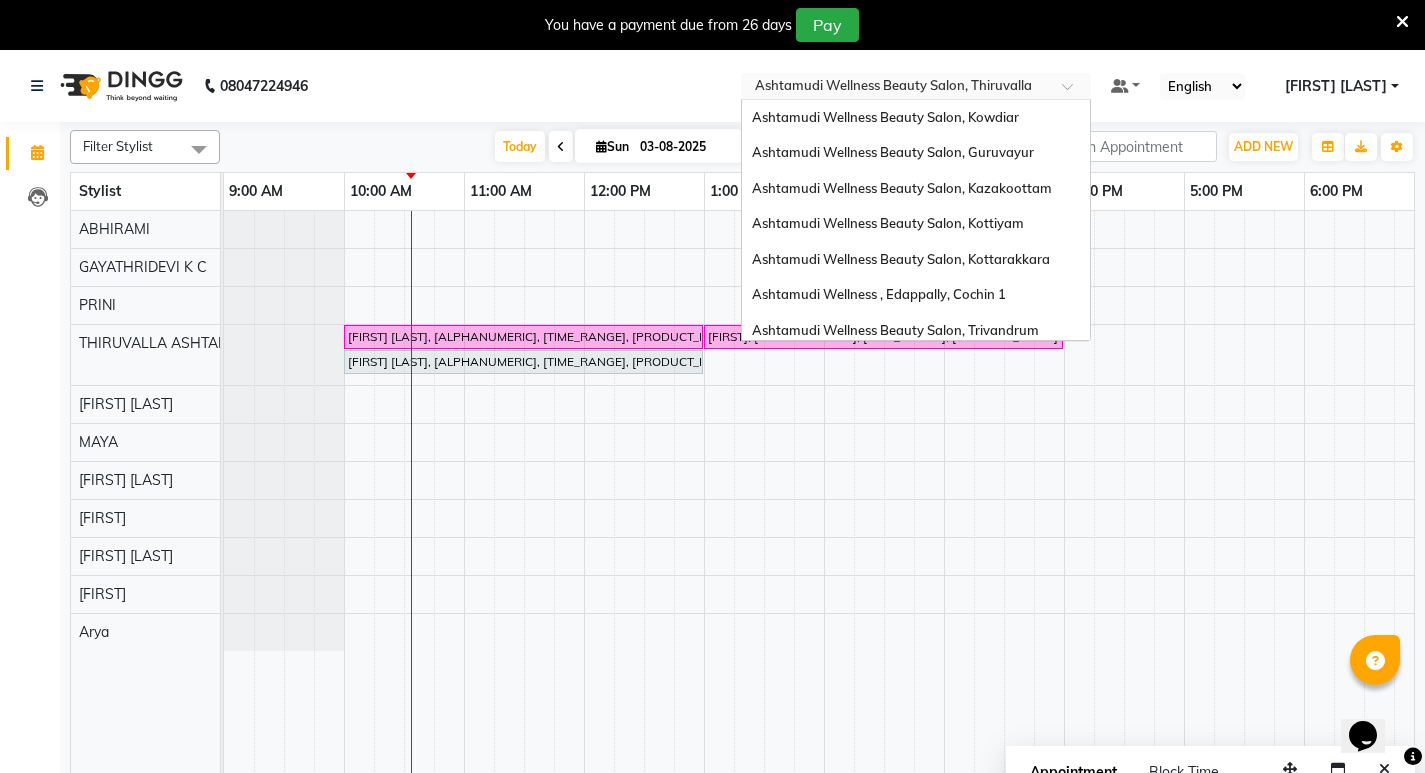 scroll, scrollTop: 249, scrollLeft: 0, axis: vertical 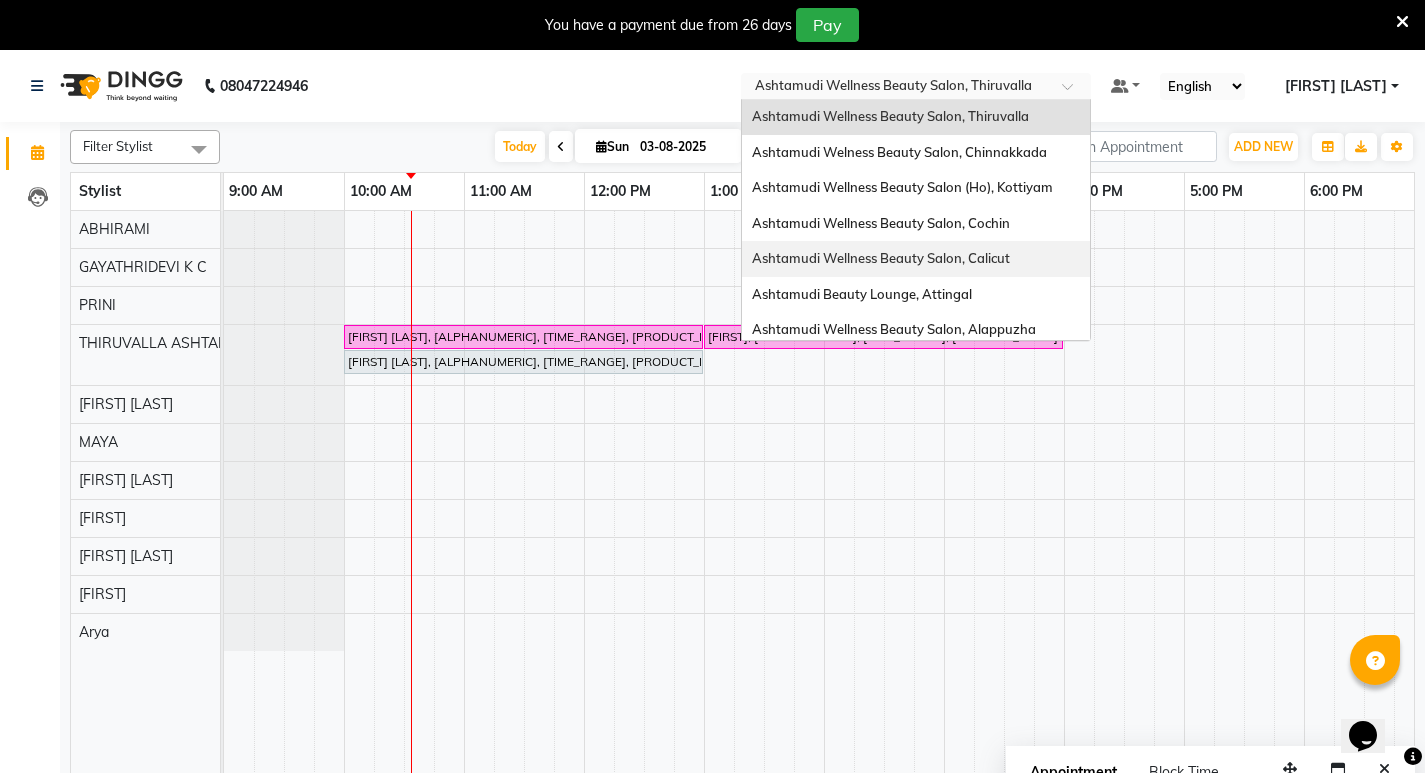click on "Ashtamudi Wellness Beauty Salon, Calicut" at bounding box center (881, 258) 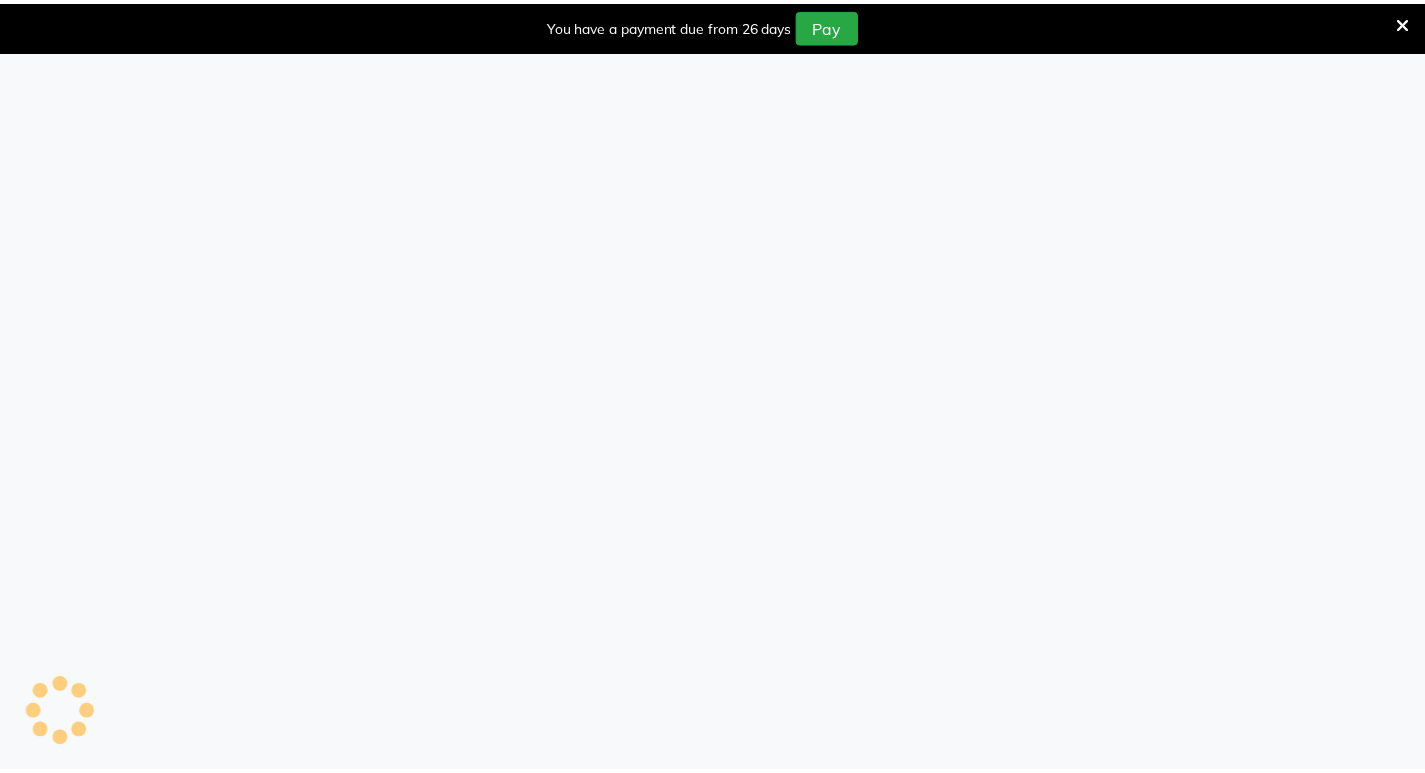 scroll, scrollTop: 0, scrollLeft: 0, axis: both 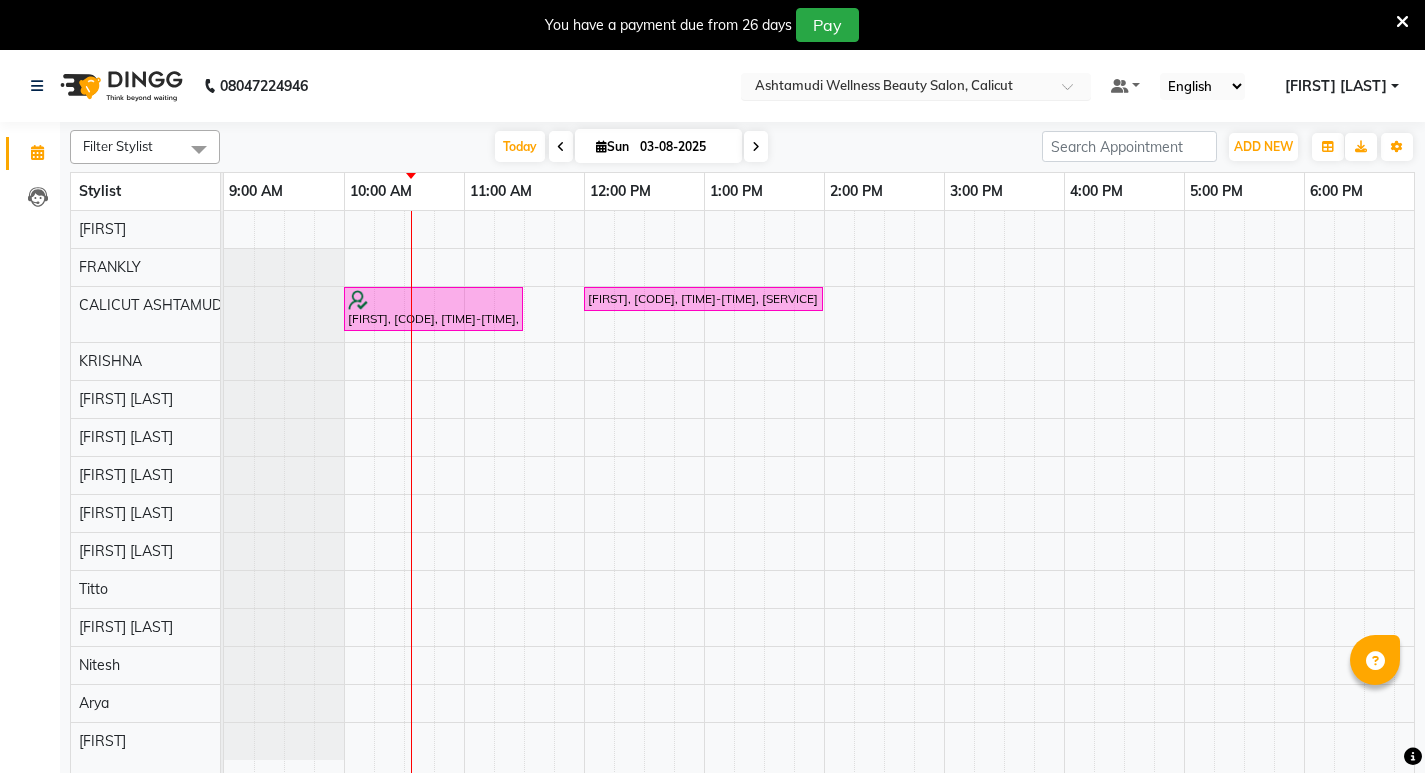 click at bounding box center (916, 88) 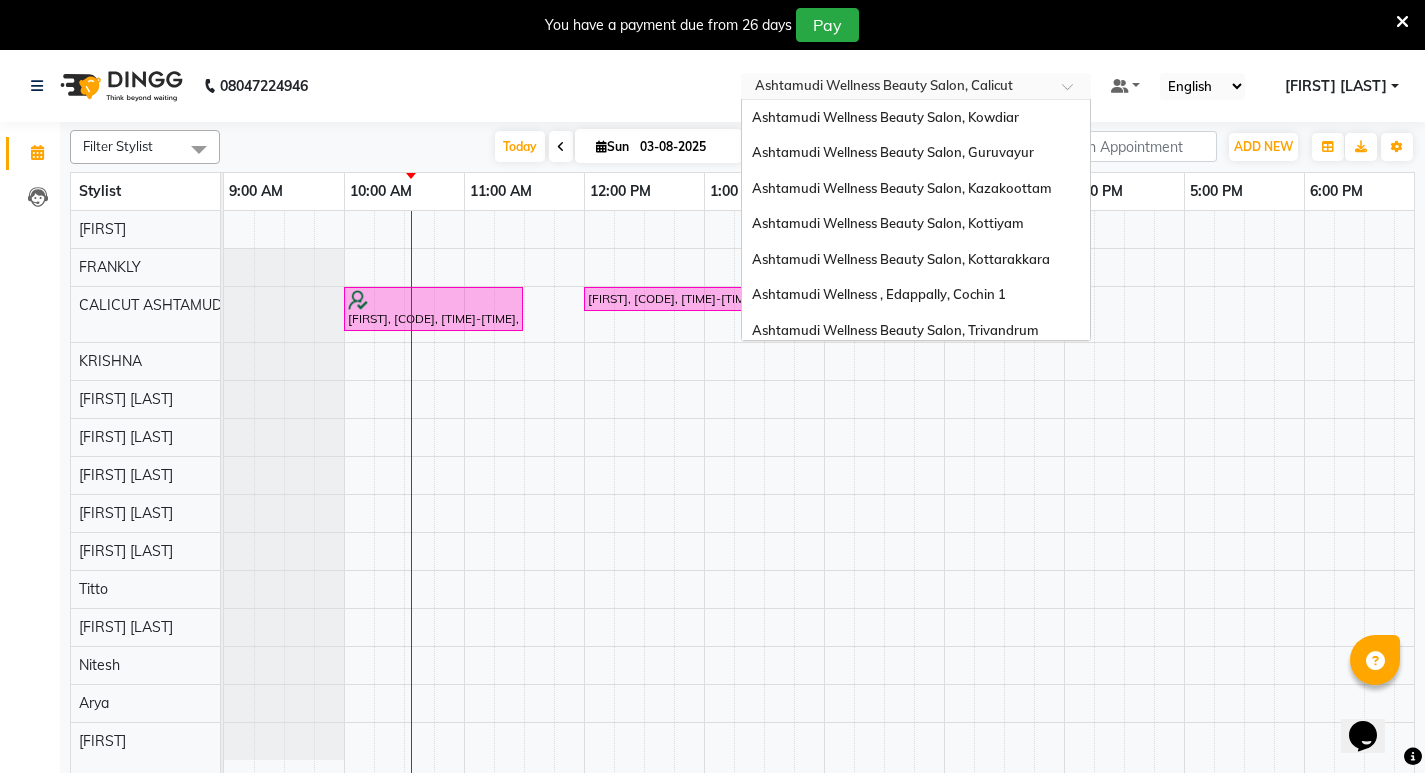 scroll, scrollTop: 0, scrollLeft: 0, axis: both 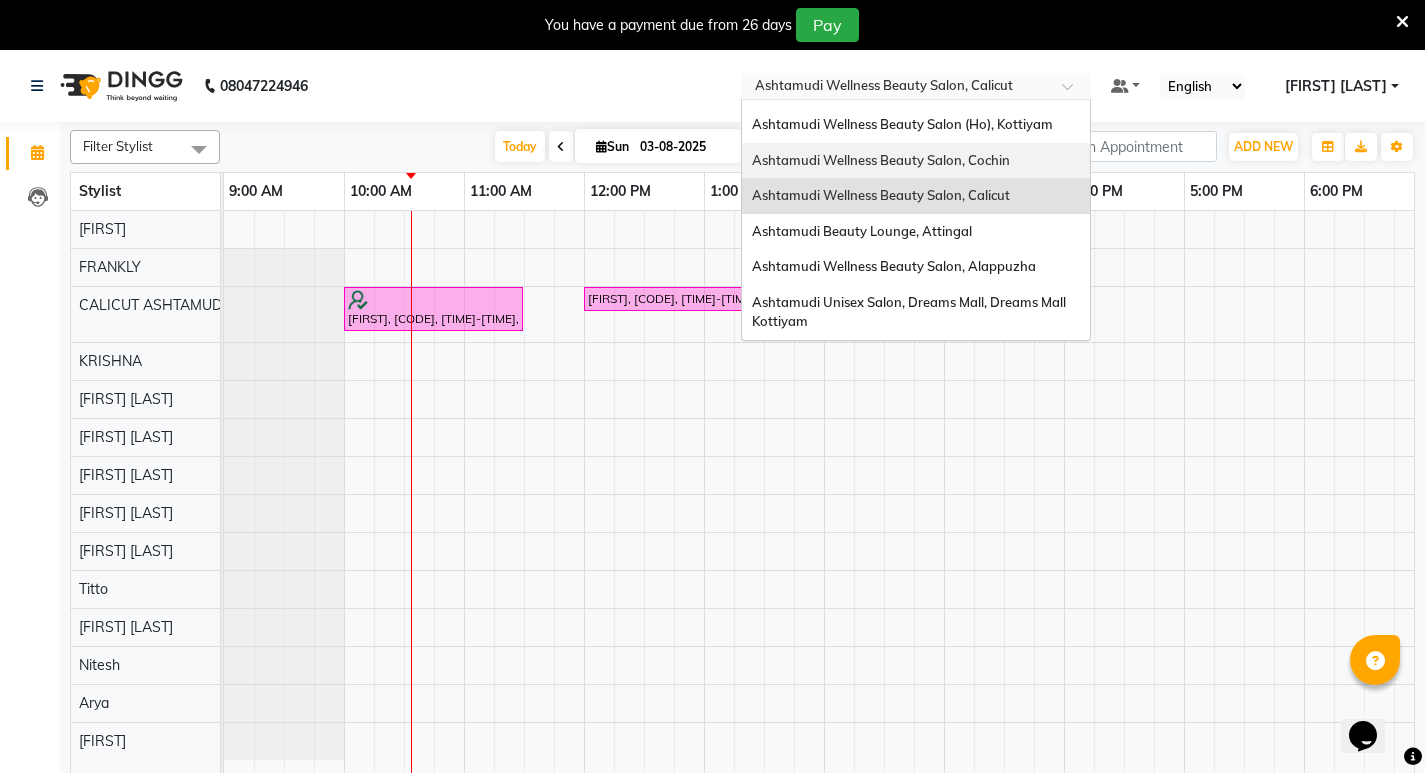 click on "Ashtamudi Wellness Beauty Salon, Cochin" at bounding box center [916, 161] 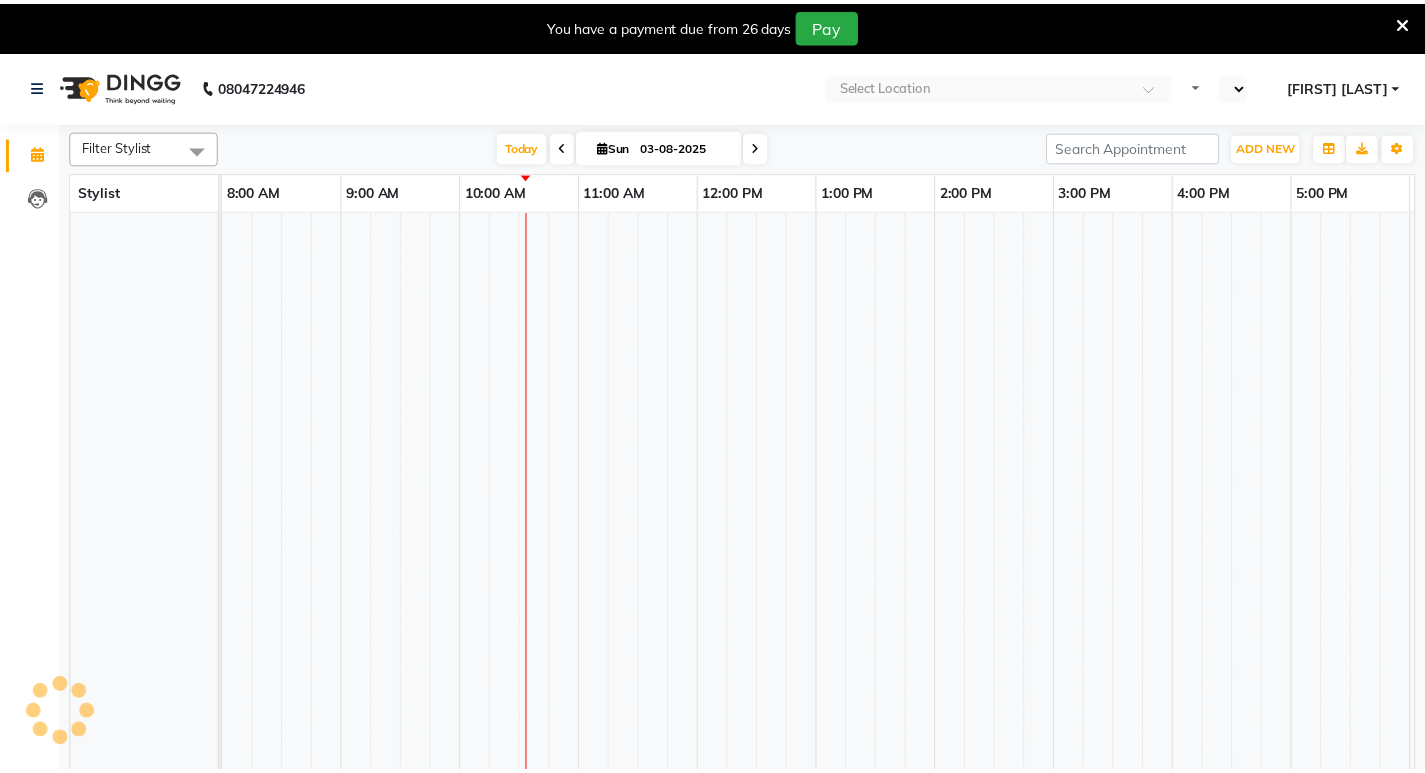 scroll, scrollTop: 0, scrollLeft: 0, axis: both 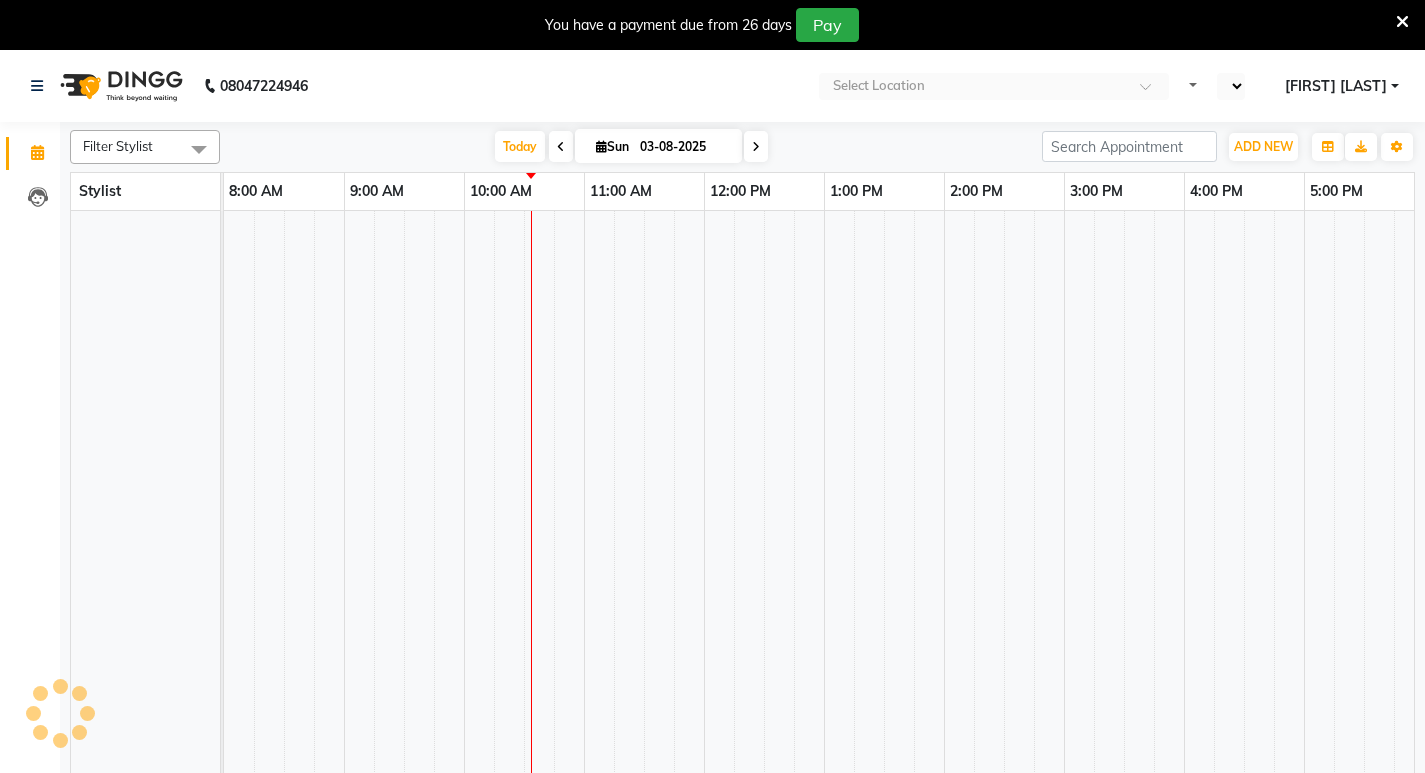 select on "en" 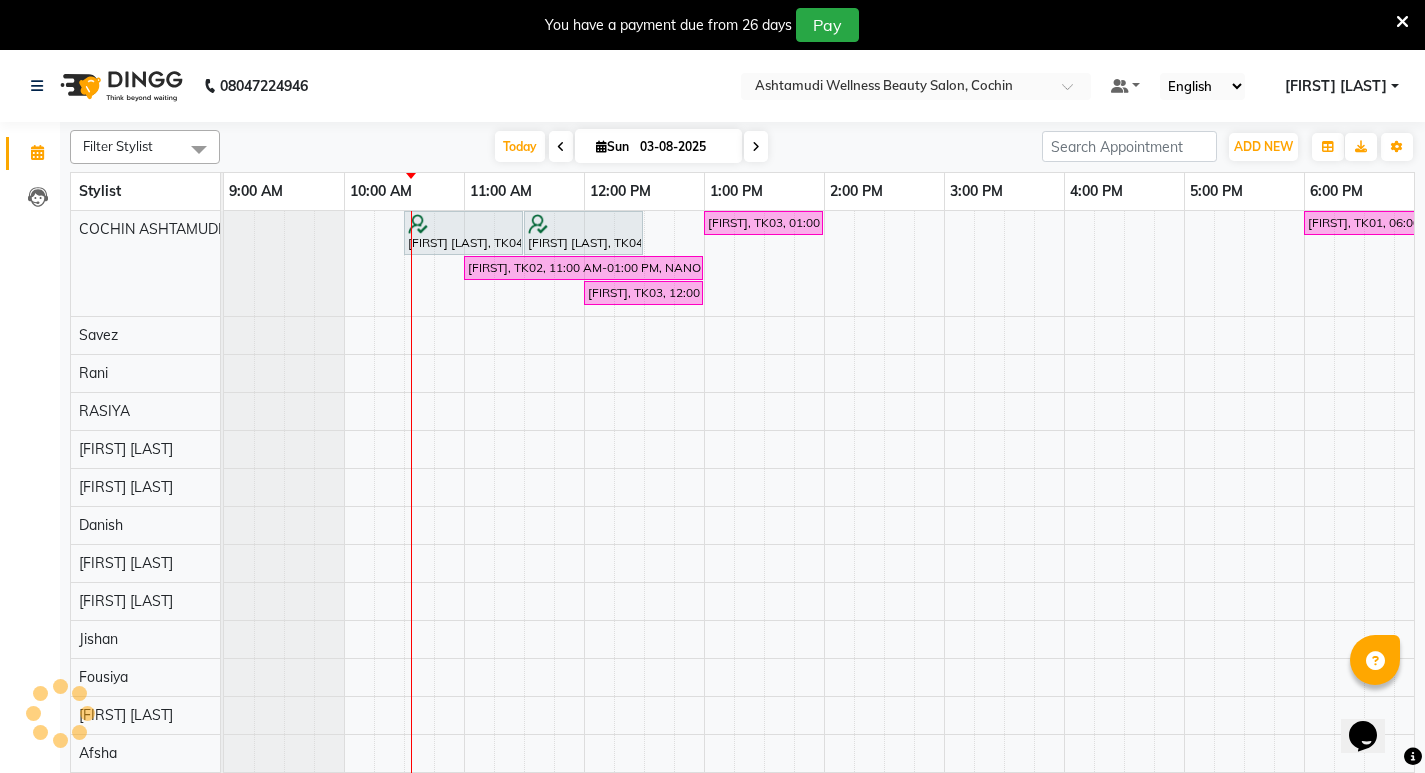 scroll, scrollTop: 0, scrollLeft: 0, axis: both 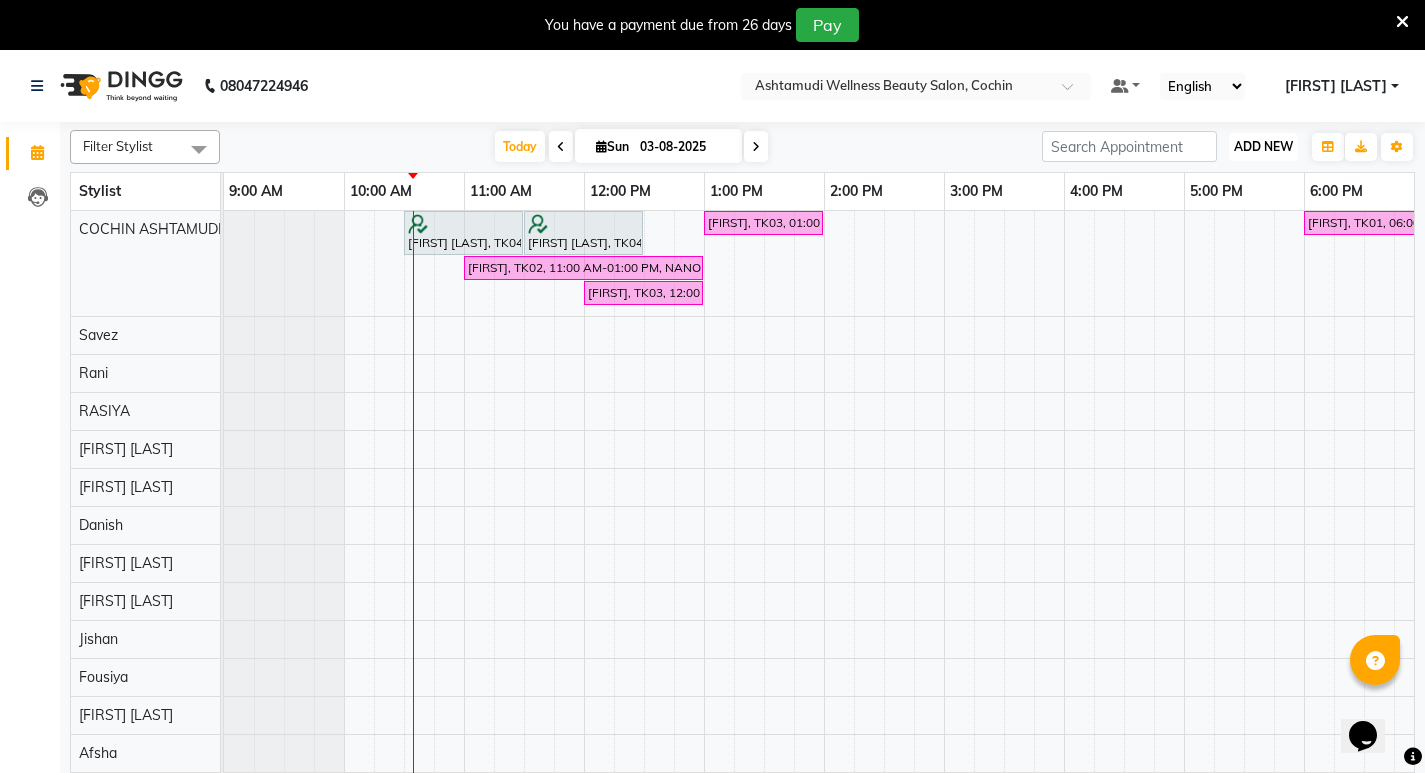 click on "ADD NEW" at bounding box center (1263, 146) 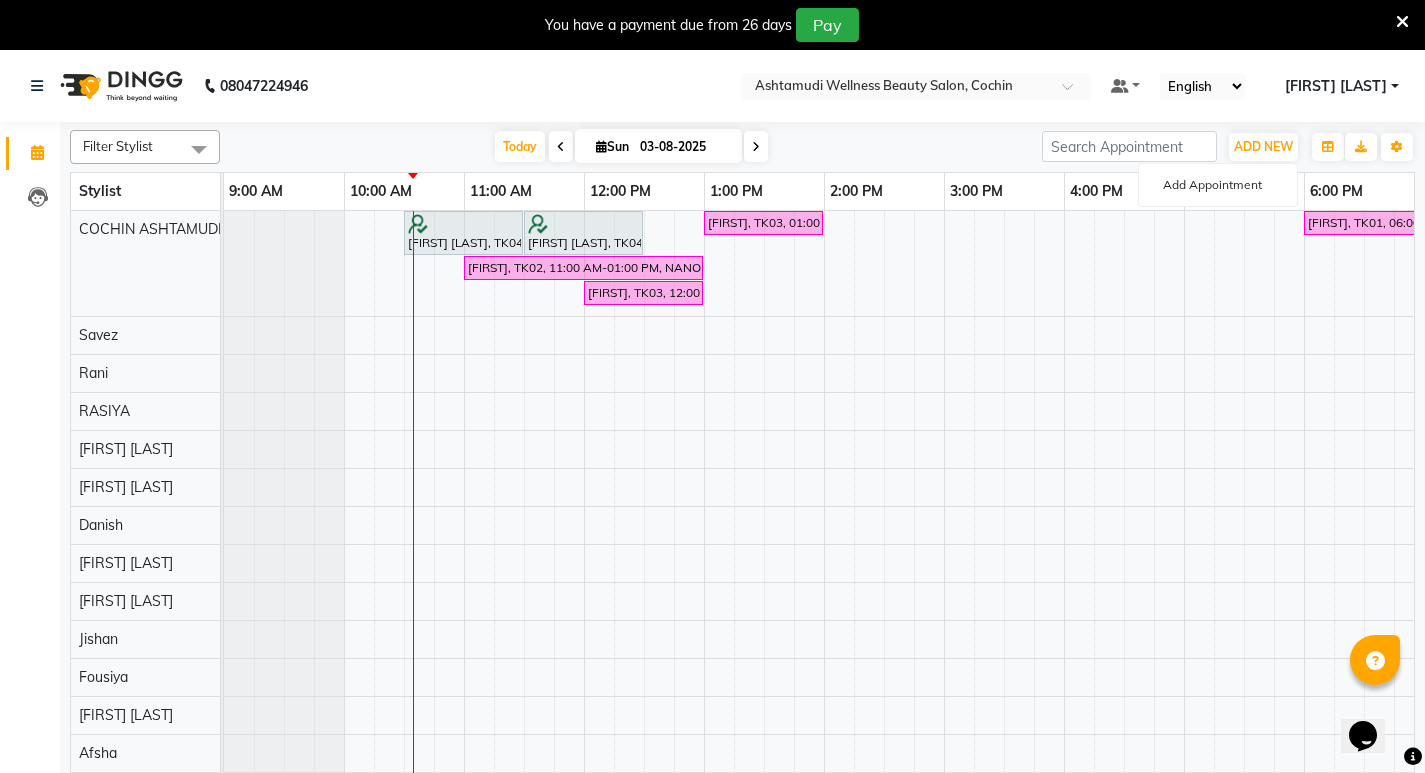 click on "Add Appointment" at bounding box center (1218, 185) 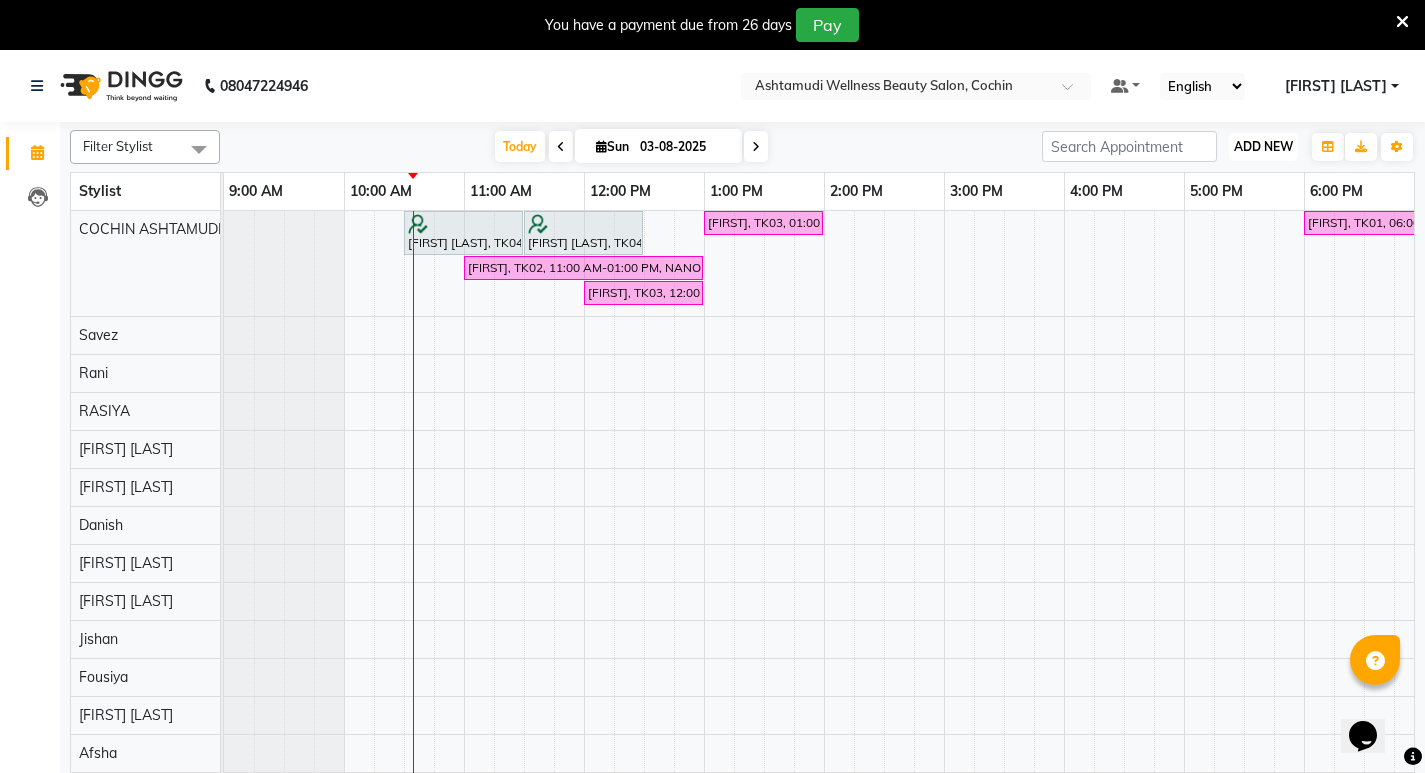 click on "ADD NEW" at bounding box center [1263, 146] 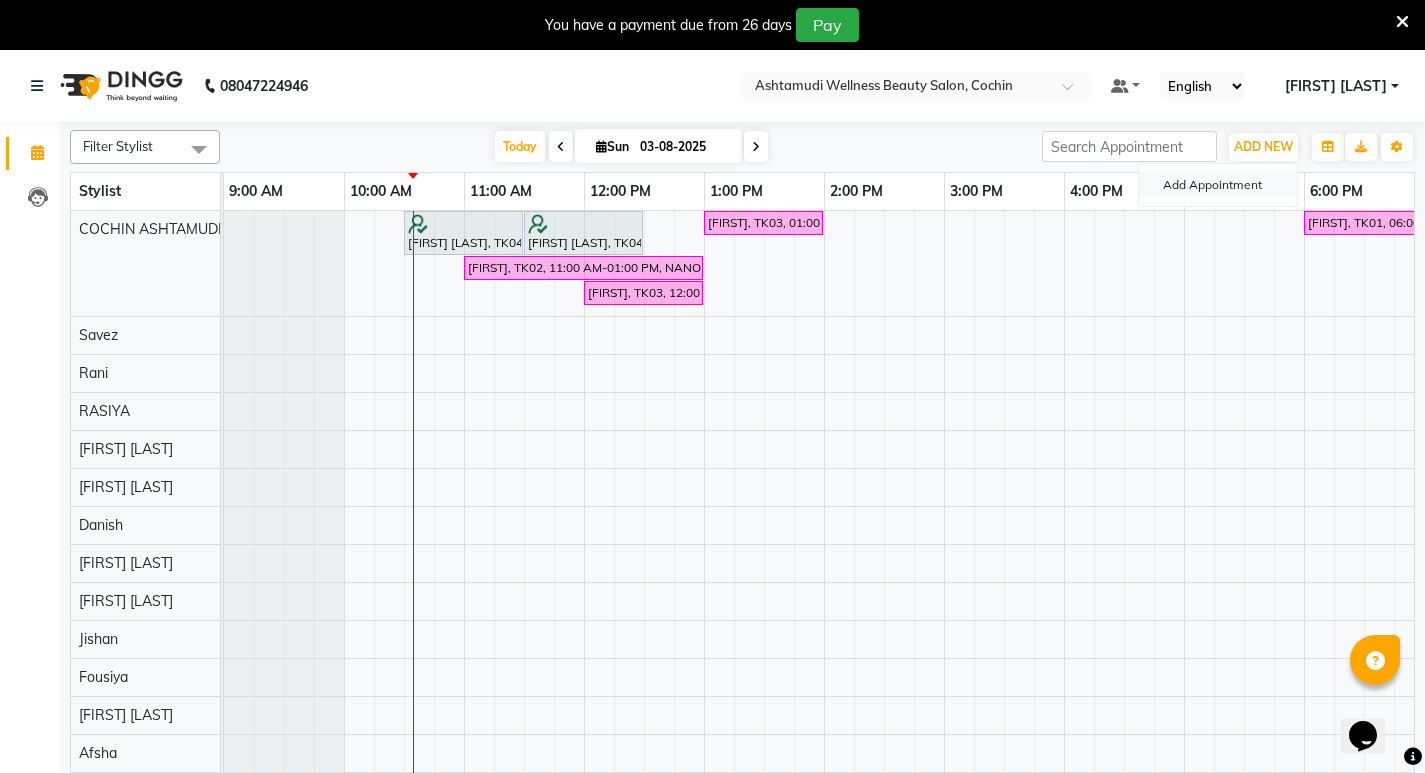 click on "Add Appointment" at bounding box center (1218, 185) 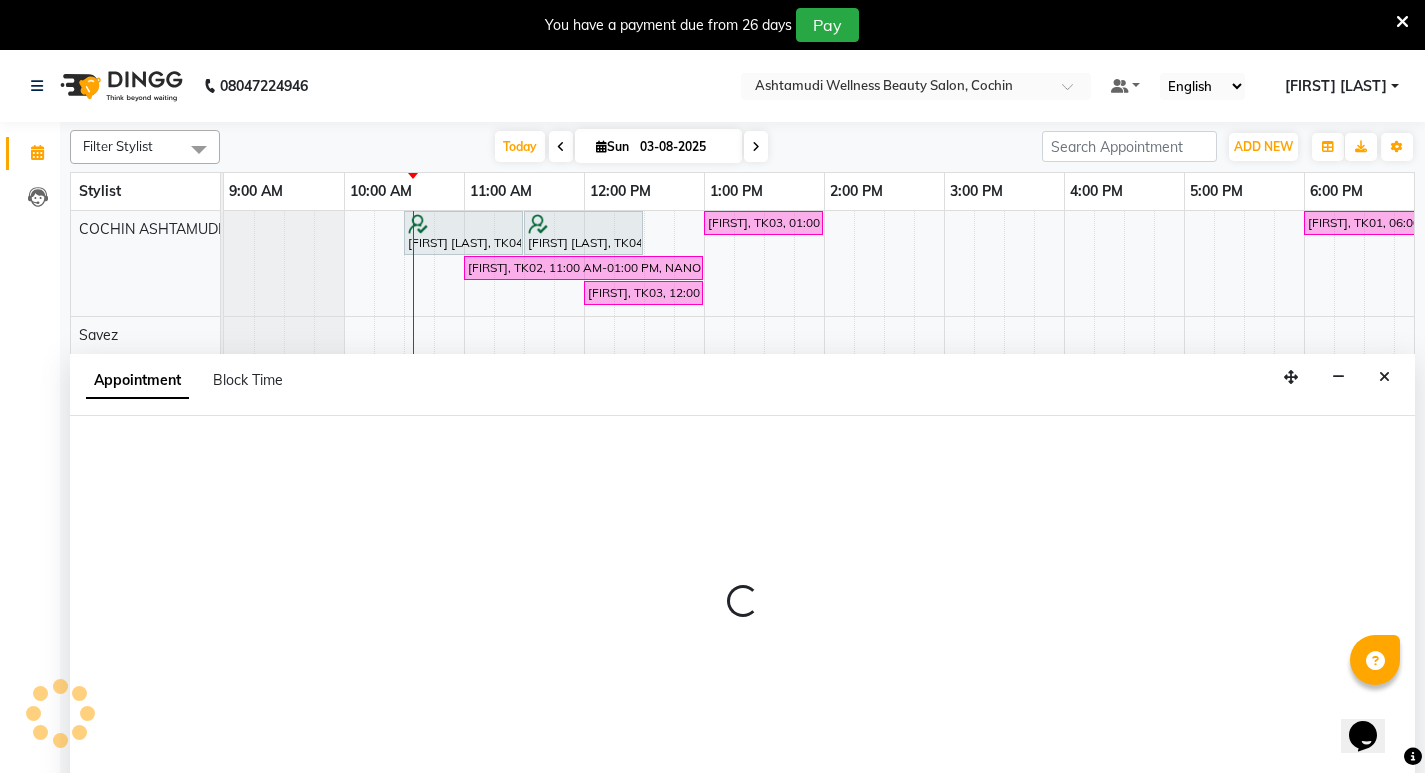 scroll, scrollTop: 50, scrollLeft: 0, axis: vertical 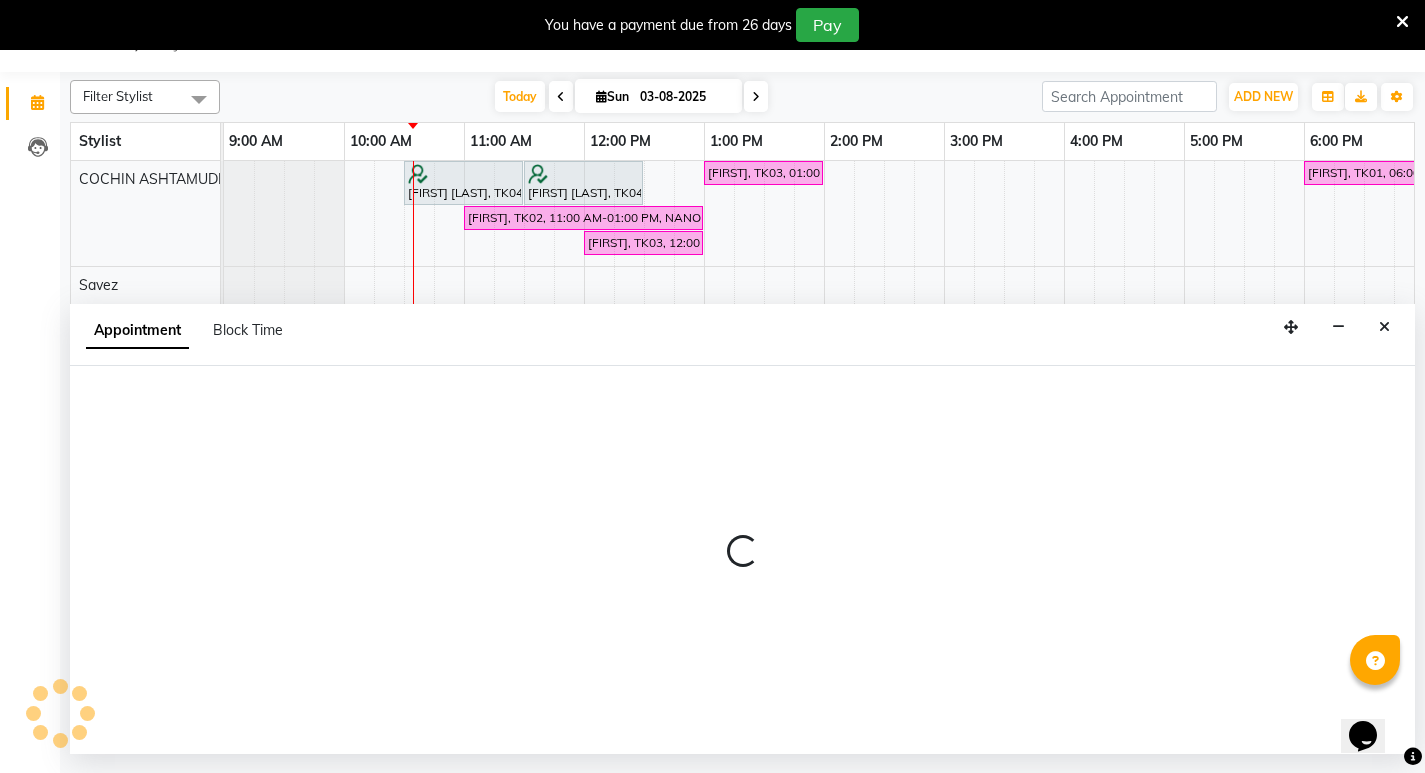 select on "tentative" 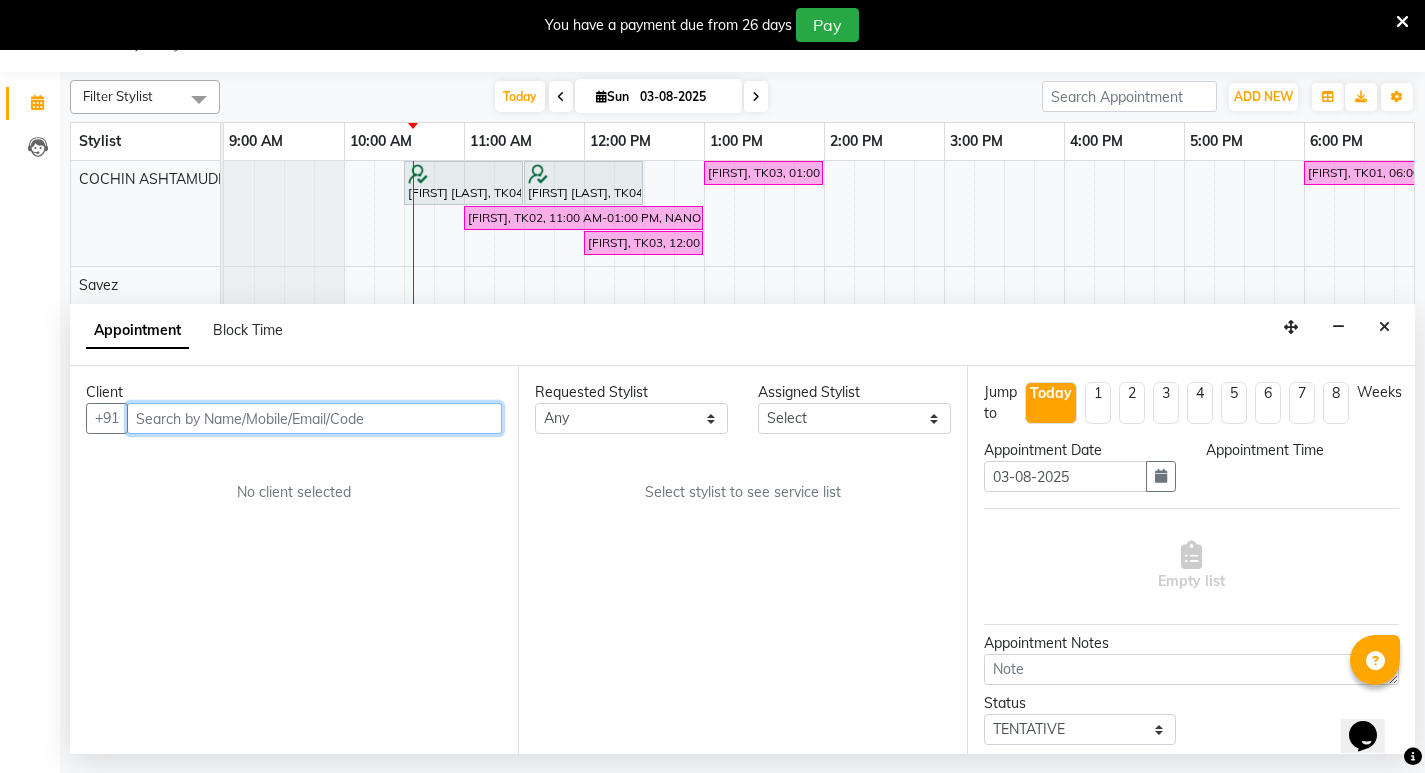 select on "600" 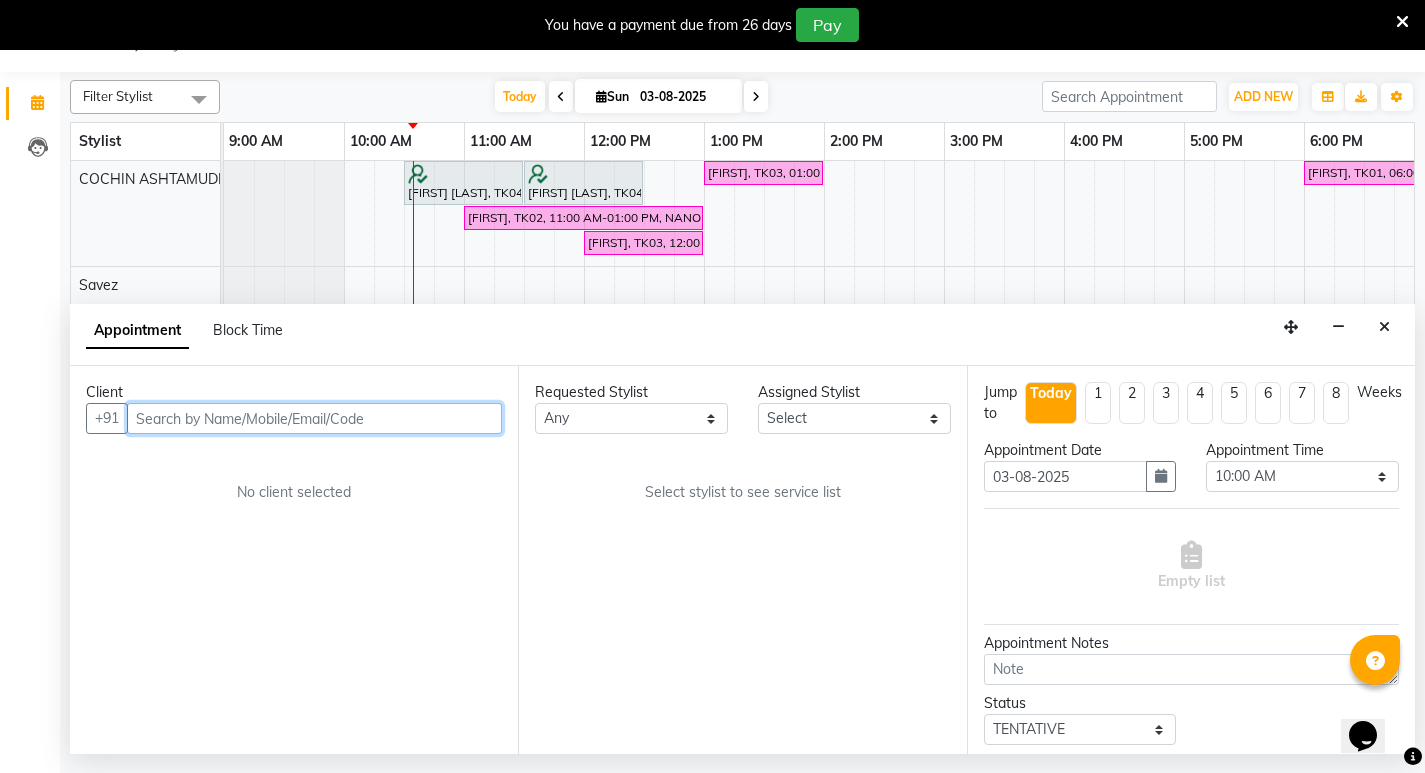 click at bounding box center [314, 418] 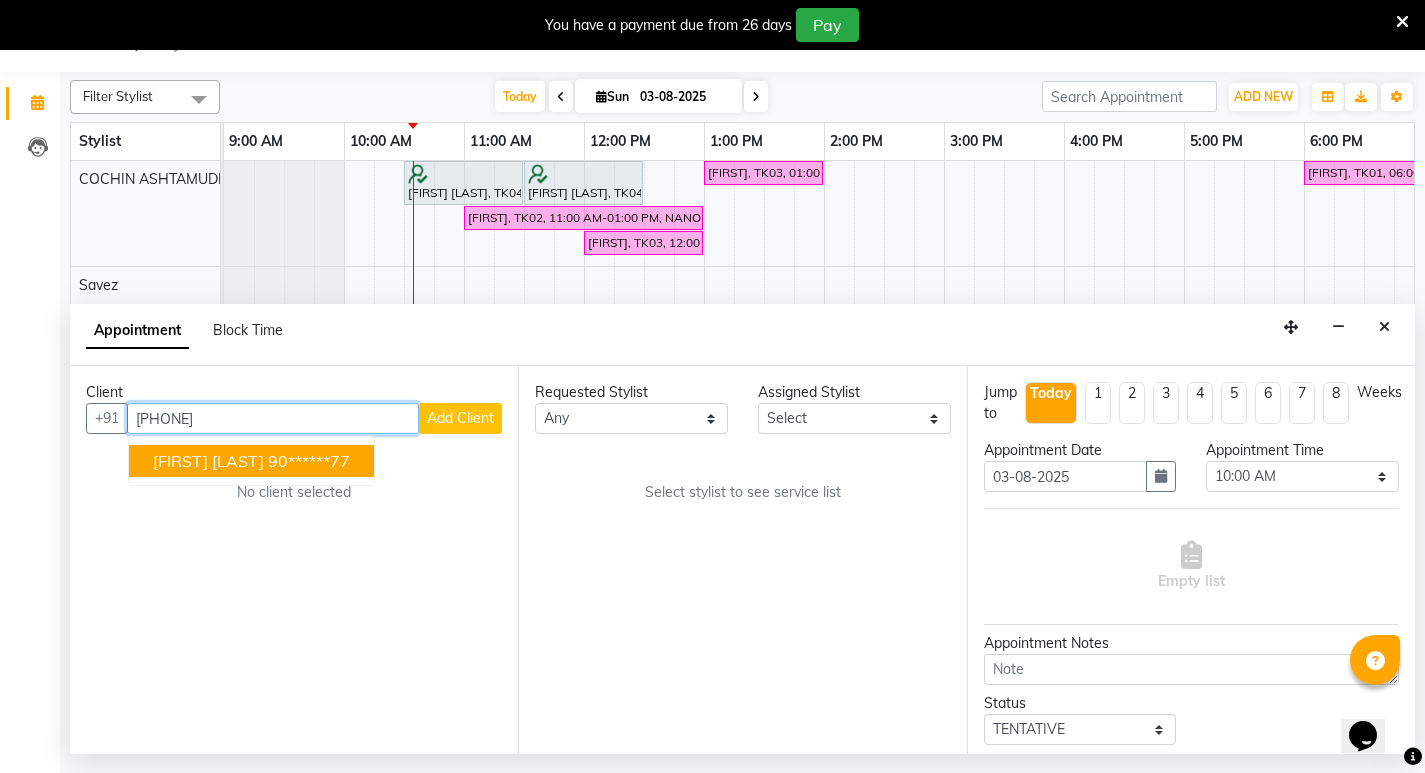 click on "919061683277" at bounding box center (273, 418) 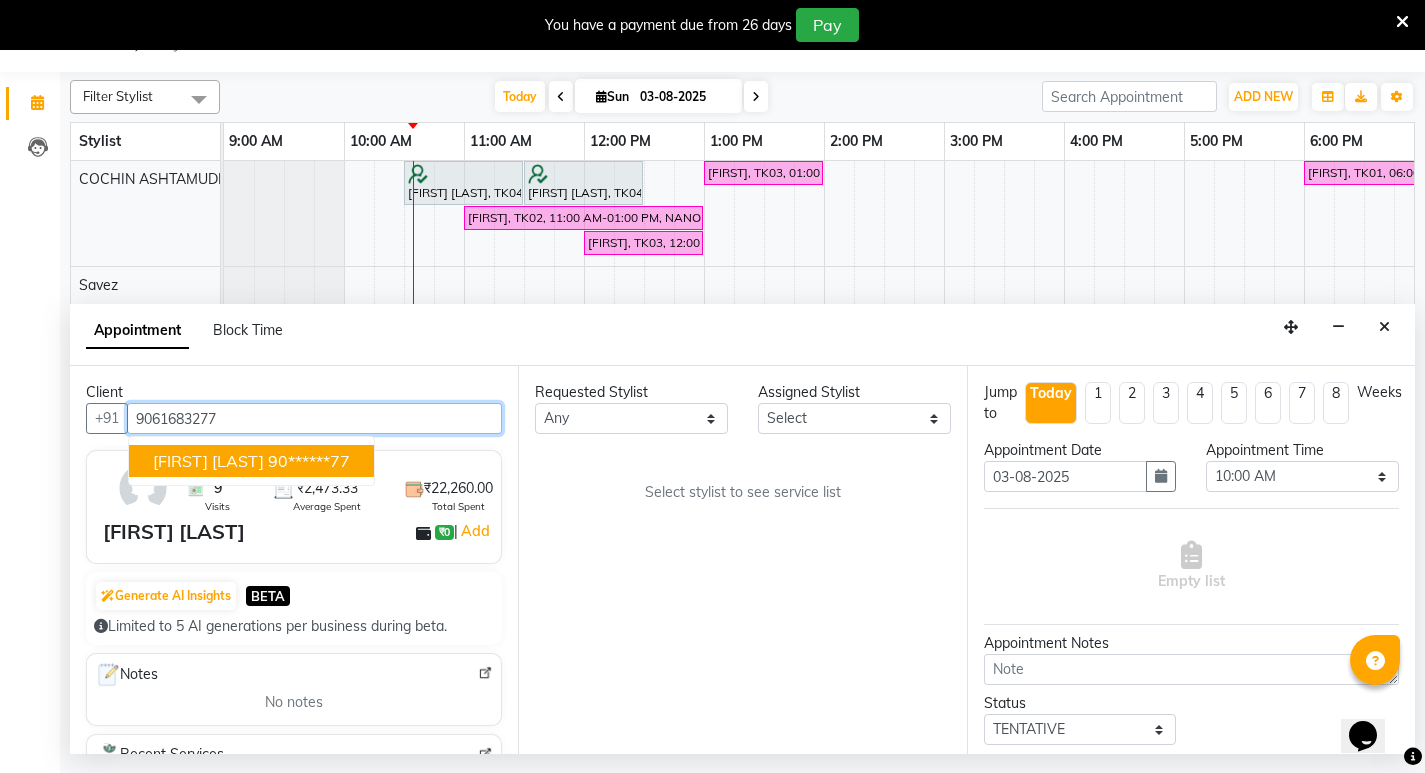 type on "9061683277" 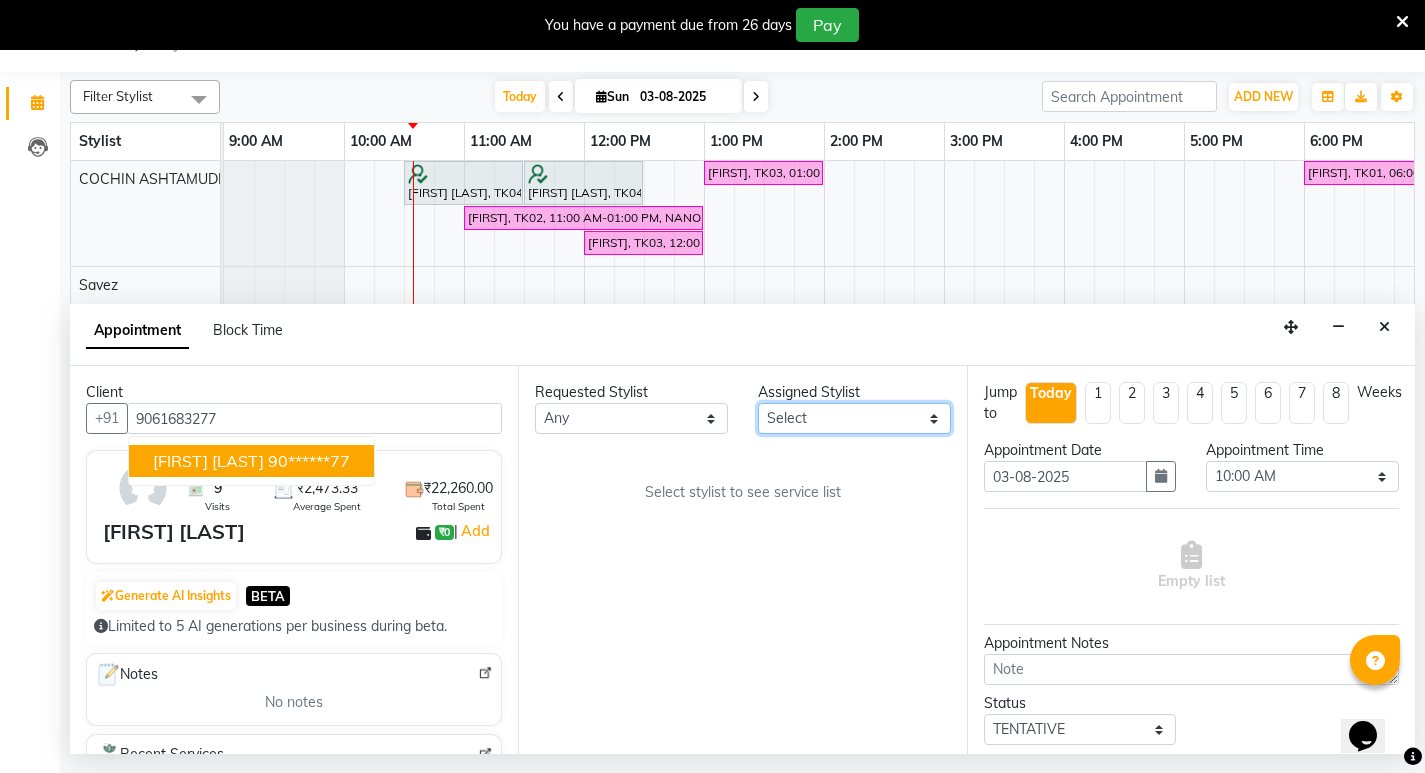 click on "Select Afsha Aiswarya B BINU MANGAR COCHIN ASHTAMUDI Danish Diksha Thapa (Anamika) Fousiya Jishan Priyanka rathi chowdhury  RAGHI FERNANDEZ Rani RASIYA  SALMAN ALI Savez" at bounding box center (854, 418) 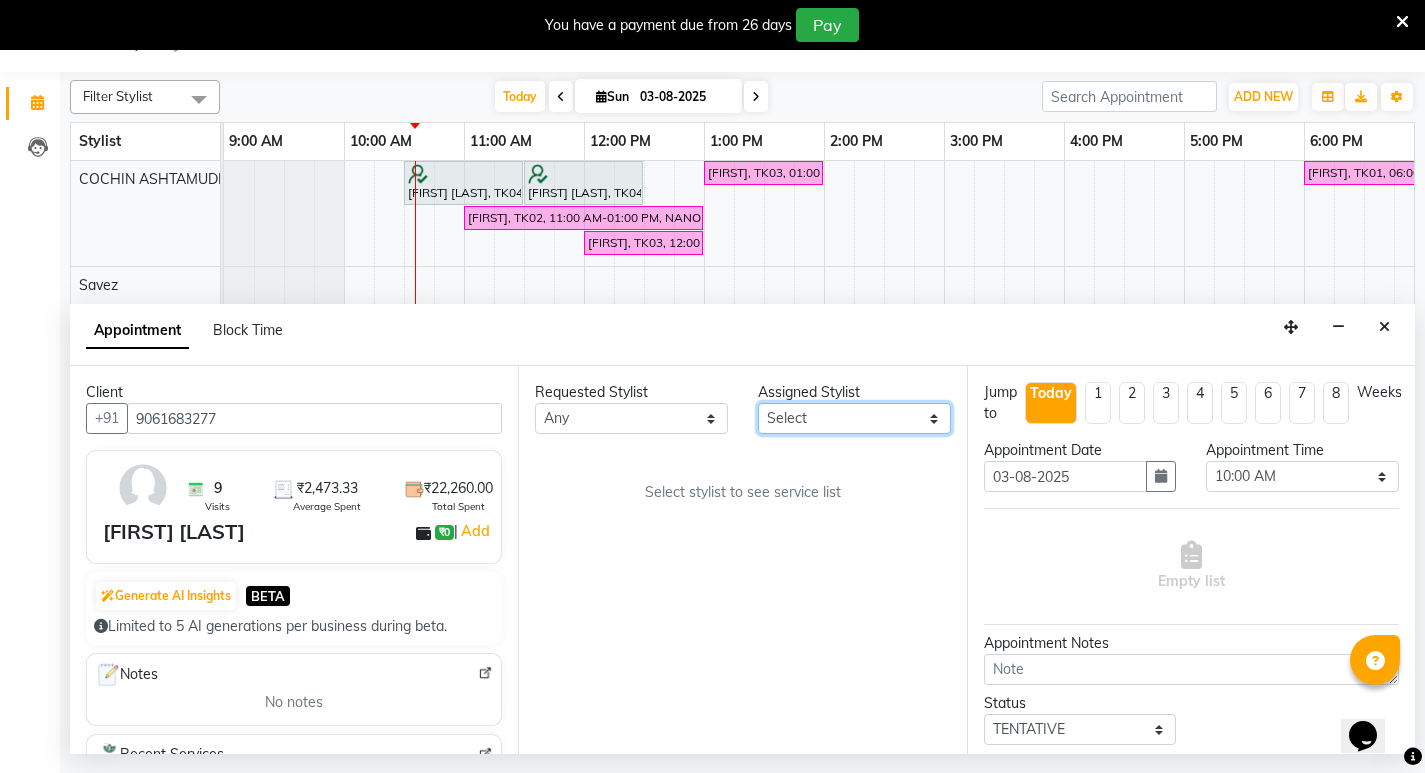 select on "27313" 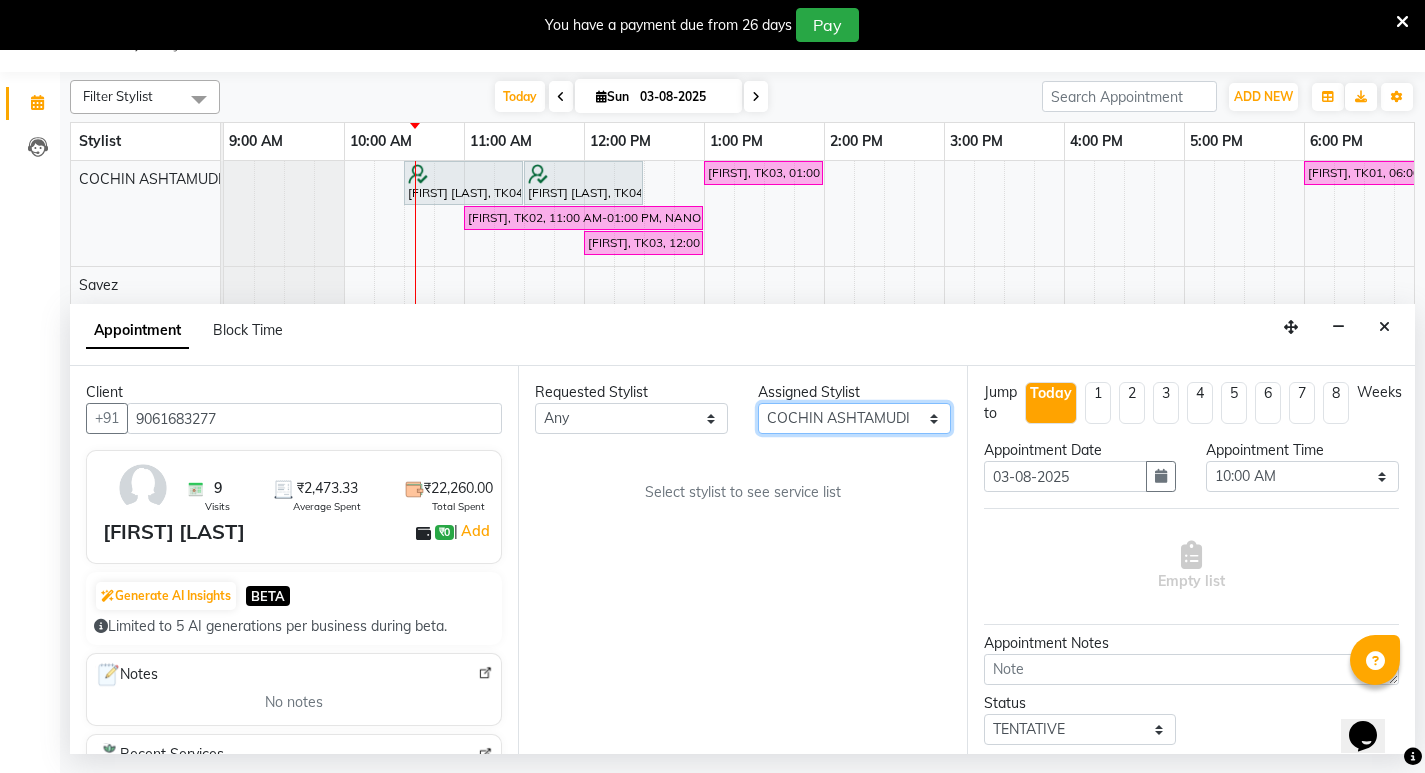 click on "Select Afsha Aiswarya B BINU MANGAR COCHIN ASHTAMUDI Danish Diksha Thapa (Anamika) Fousiya Jishan Priyanka rathi chowdhury  RAGHI FERNANDEZ Rani RASIYA  SALMAN ALI Savez" at bounding box center [854, 418] 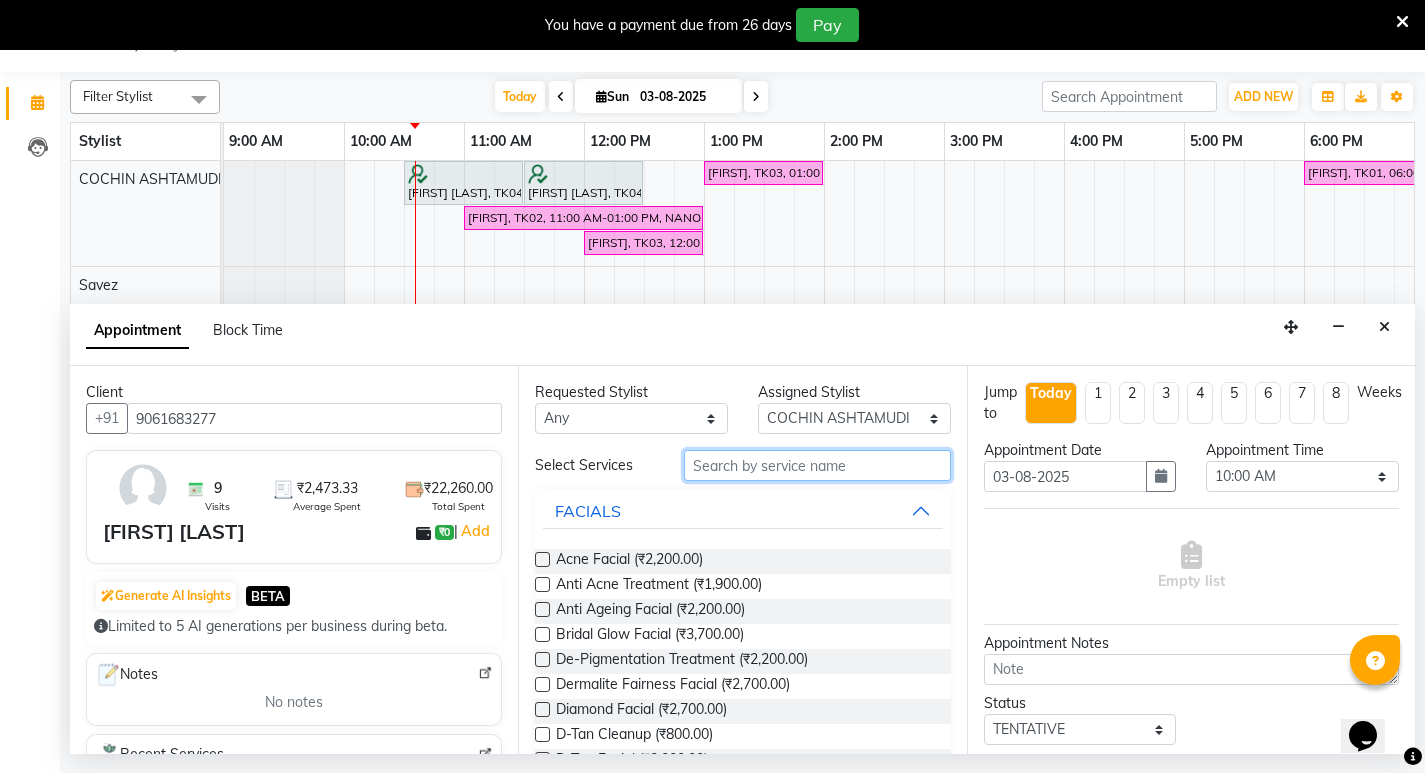 drag, startPoint x: 732, startPoint y: 467, endPoint x: 722, endPoint y: 482, distance: 18.027756 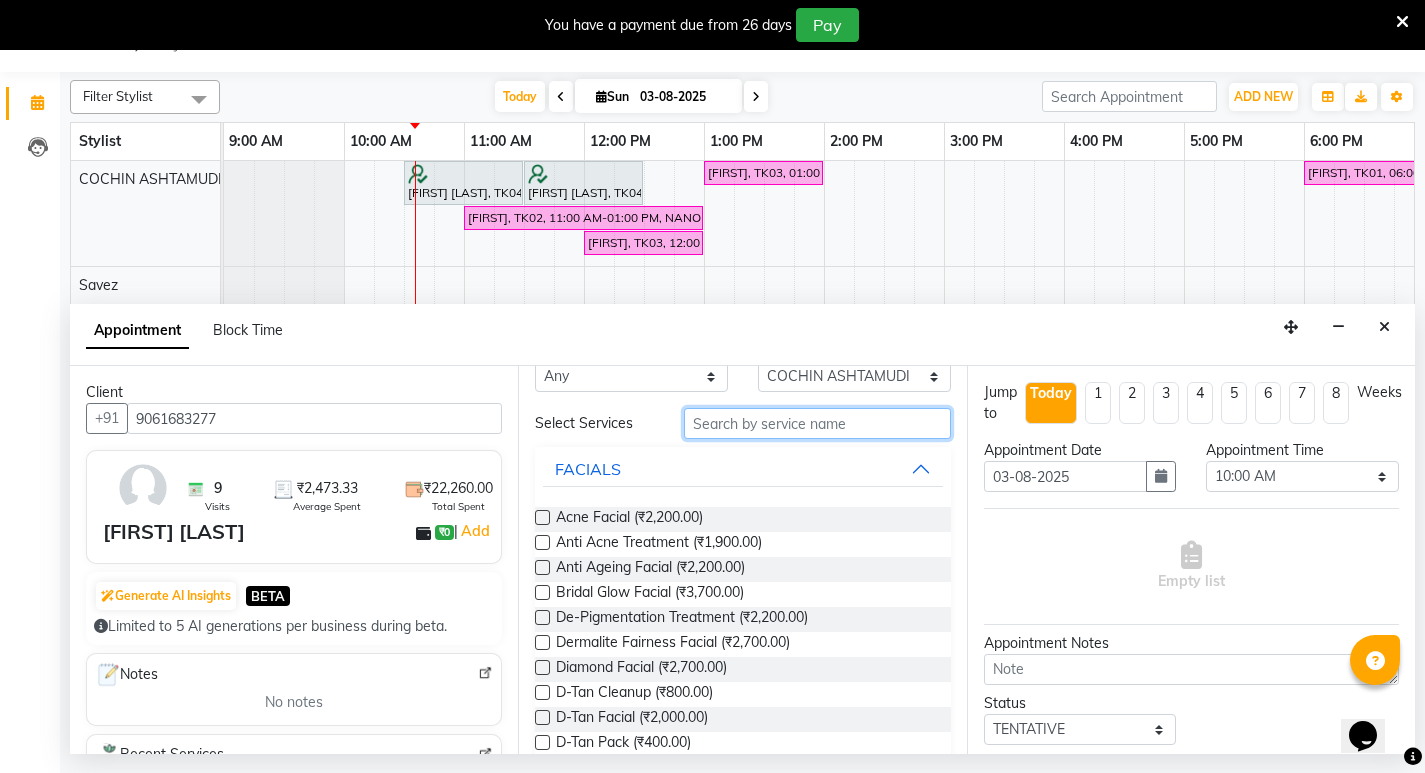 scroll, scrollTop: 0, scrollLeft: 0, axis: both 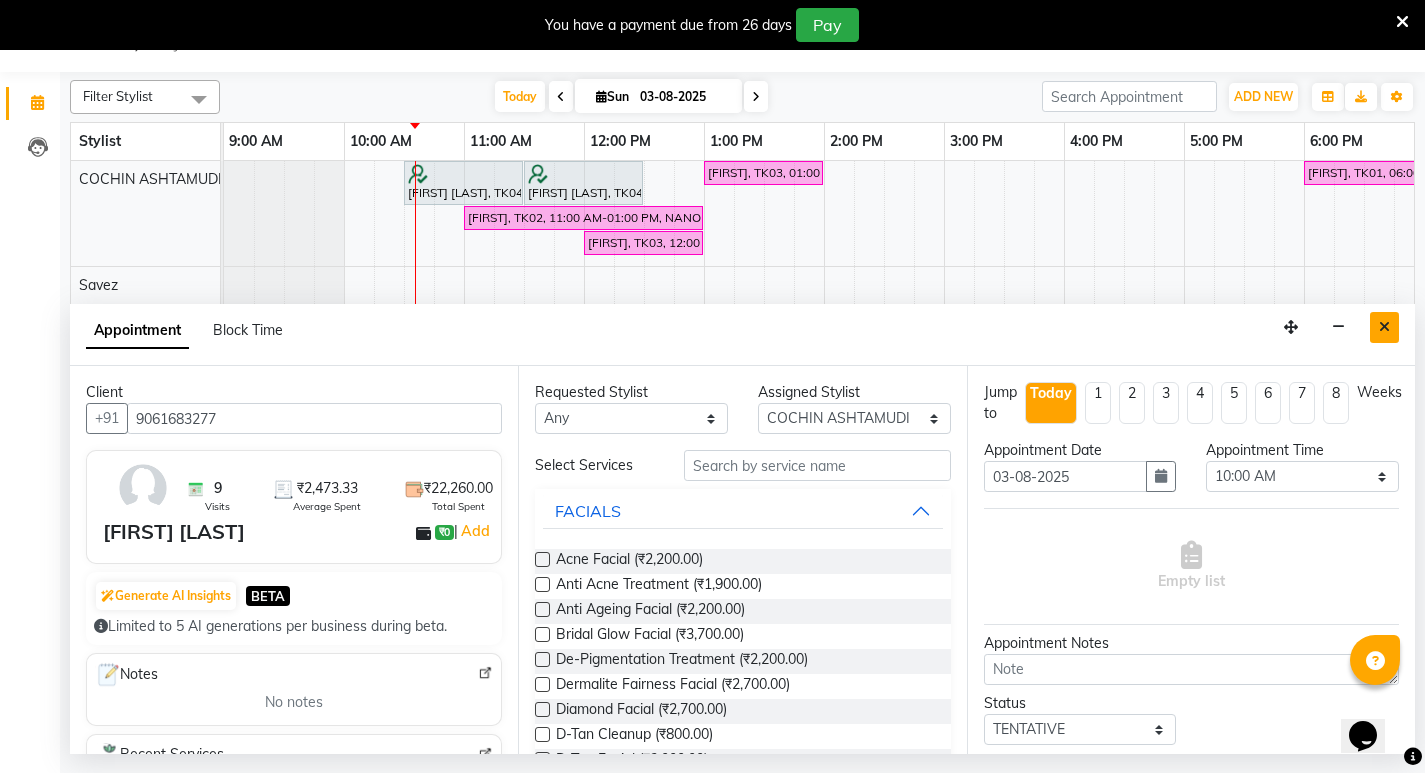 click at bounding box center (1384, 327) 